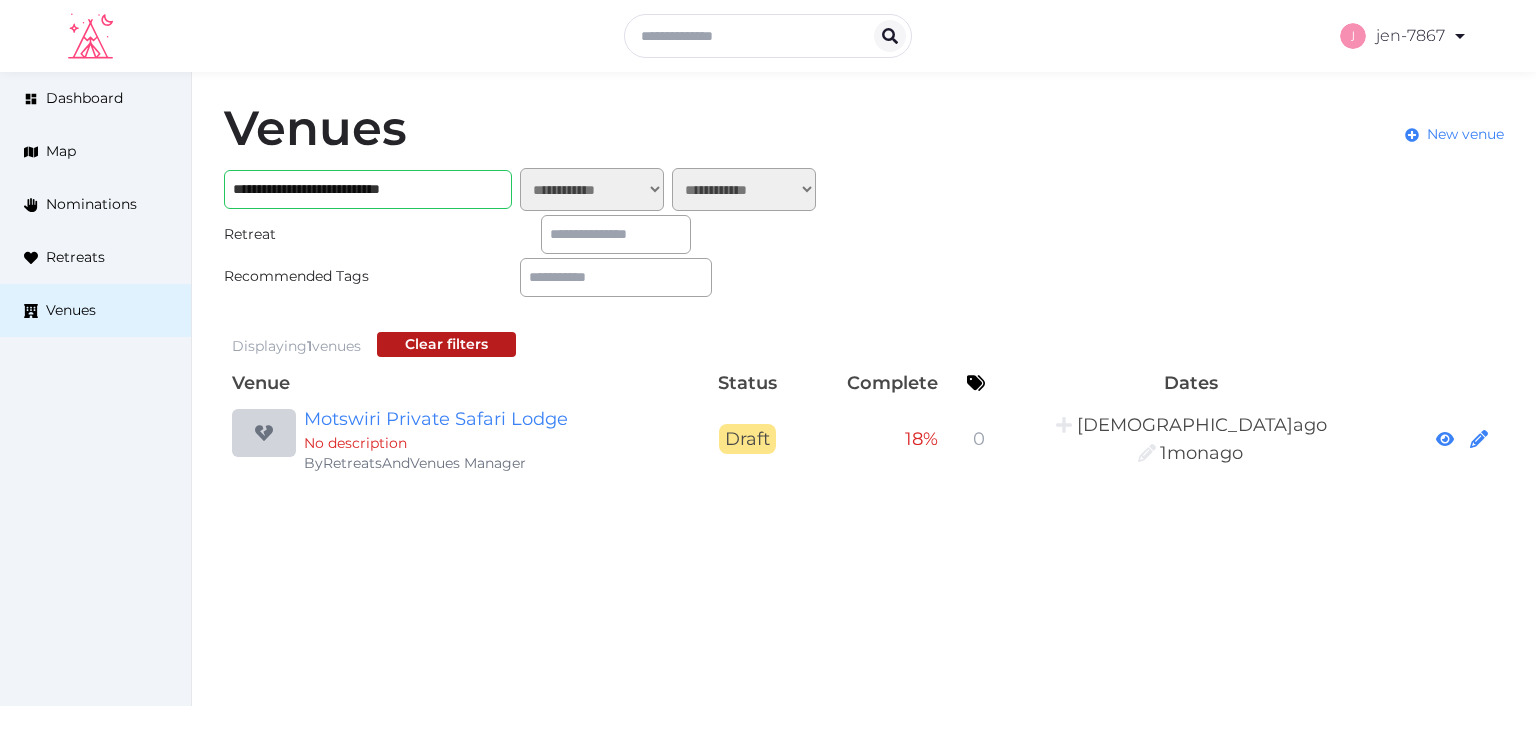scroll, scrollTop: 0, scrollLeft: 0, axis: both 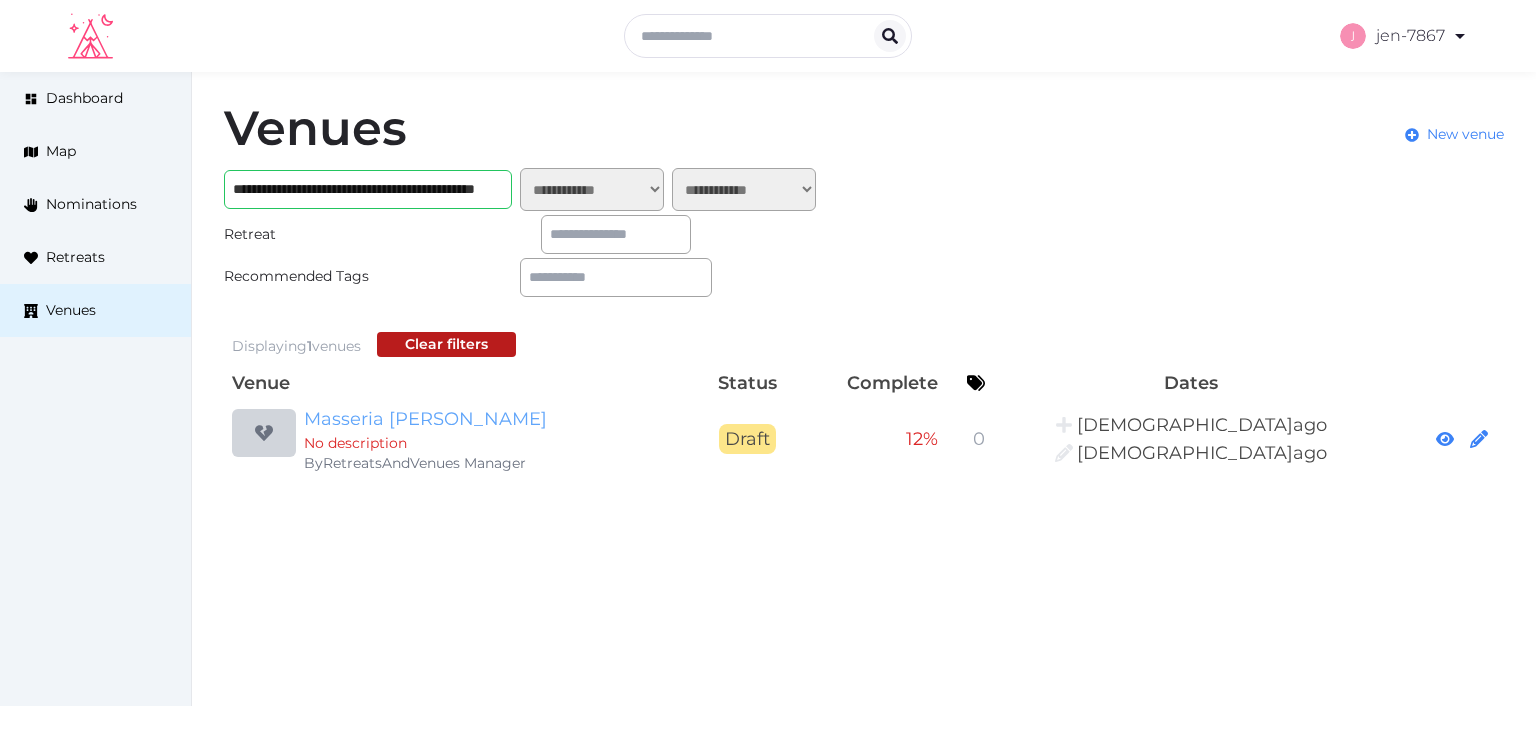 type on "**********" 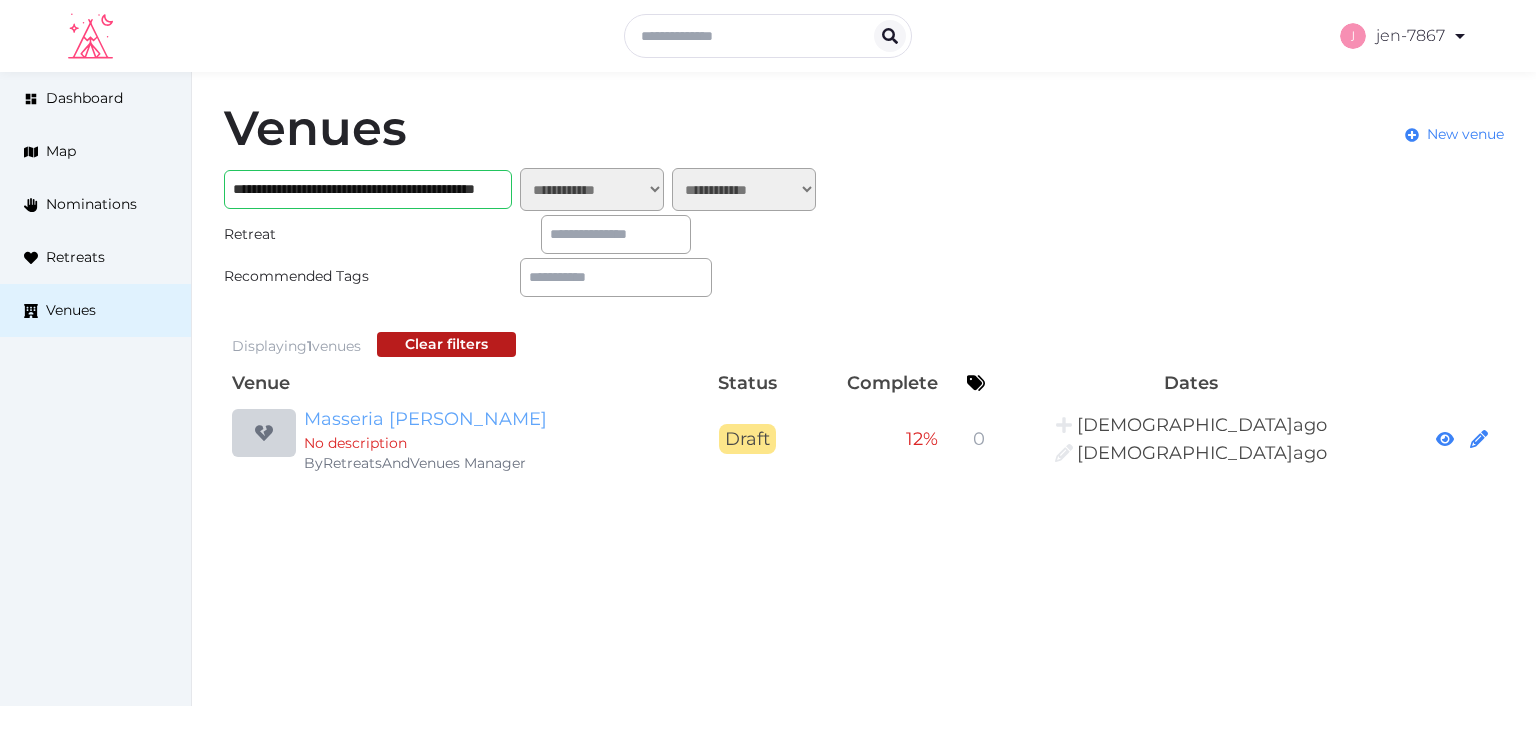 click on "Masseria [PERSON_NAME]" at bounding box center (496, 419) 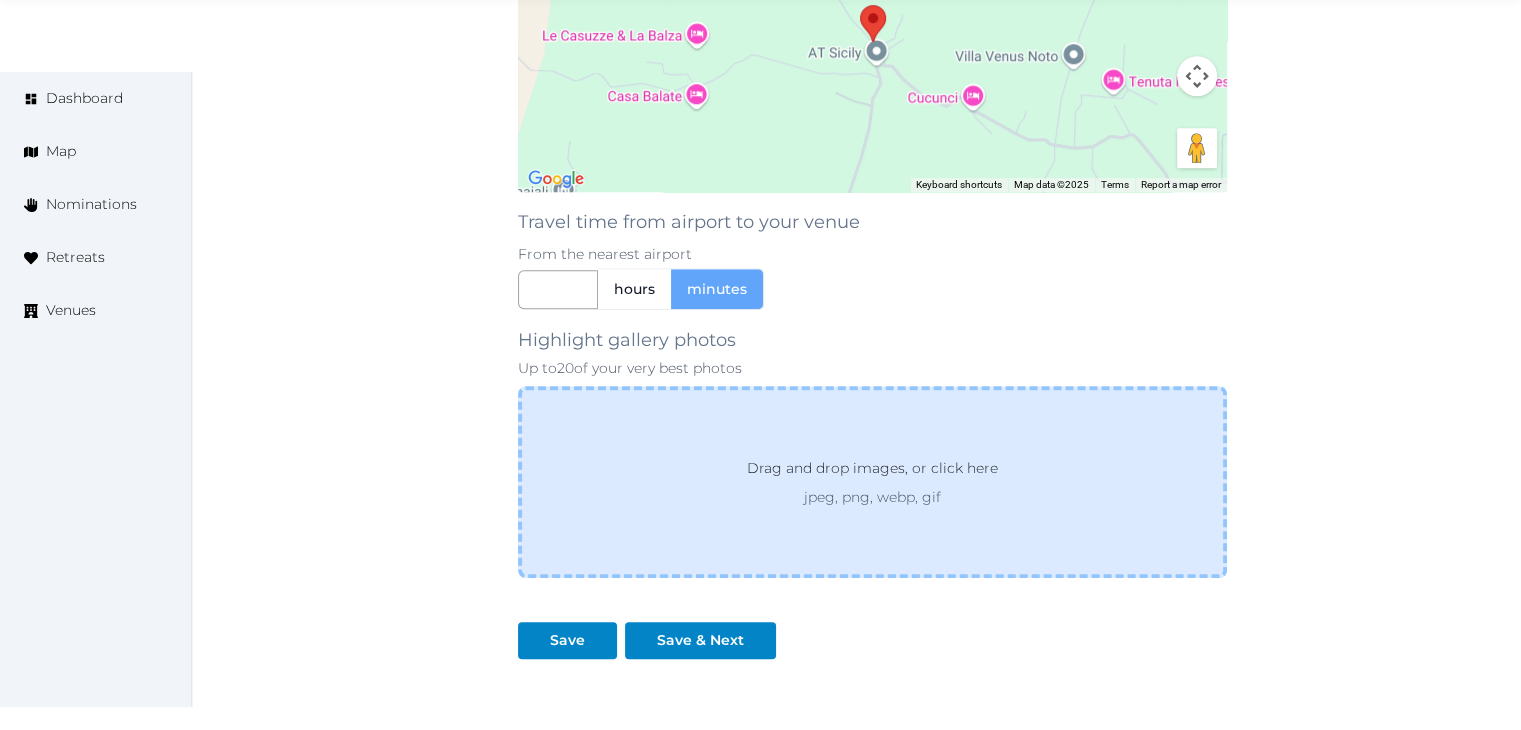 scroll, scrollTop: 1760, scrollLeft: 0, axis: vertical 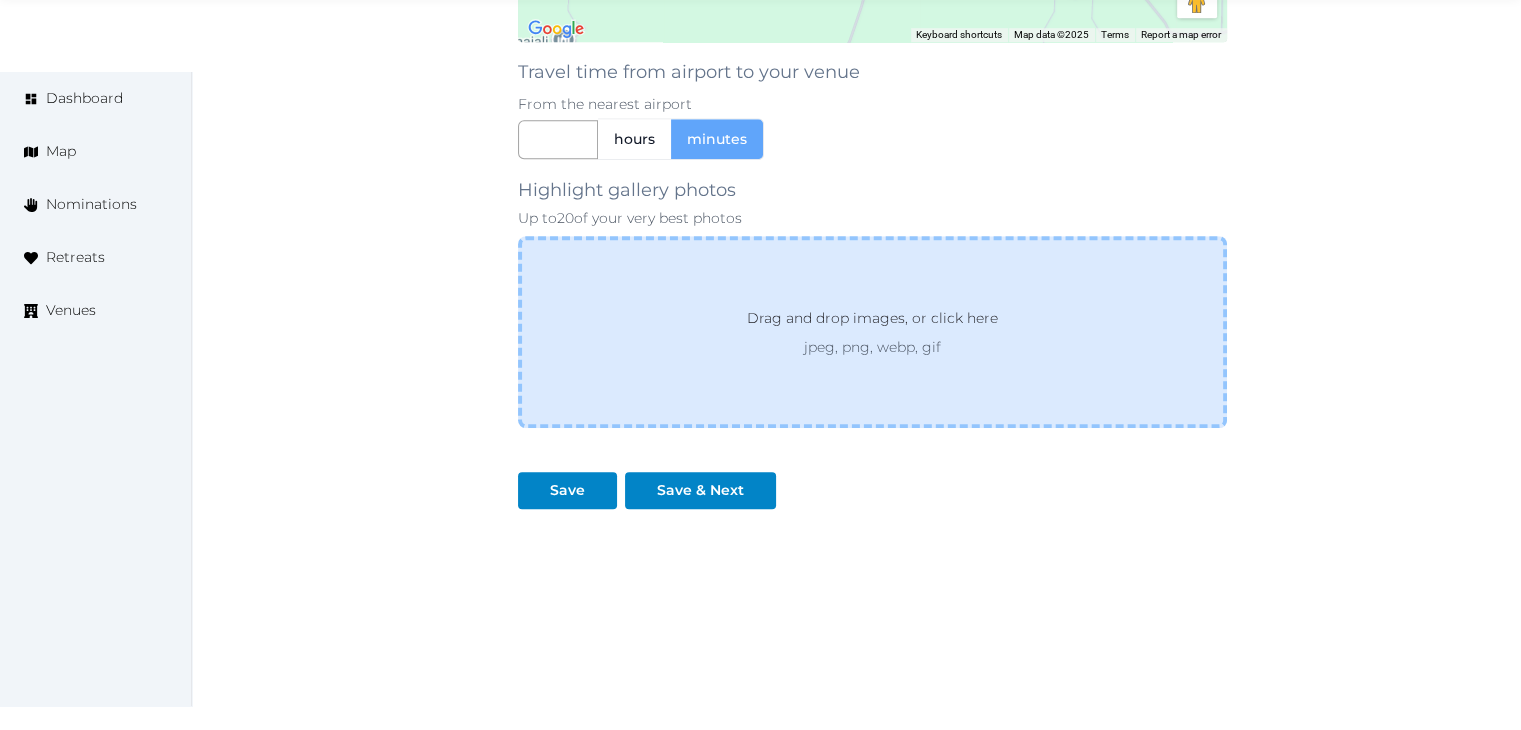 click on "jpeg, png, webp, gif" at bounding box center [872, 347] 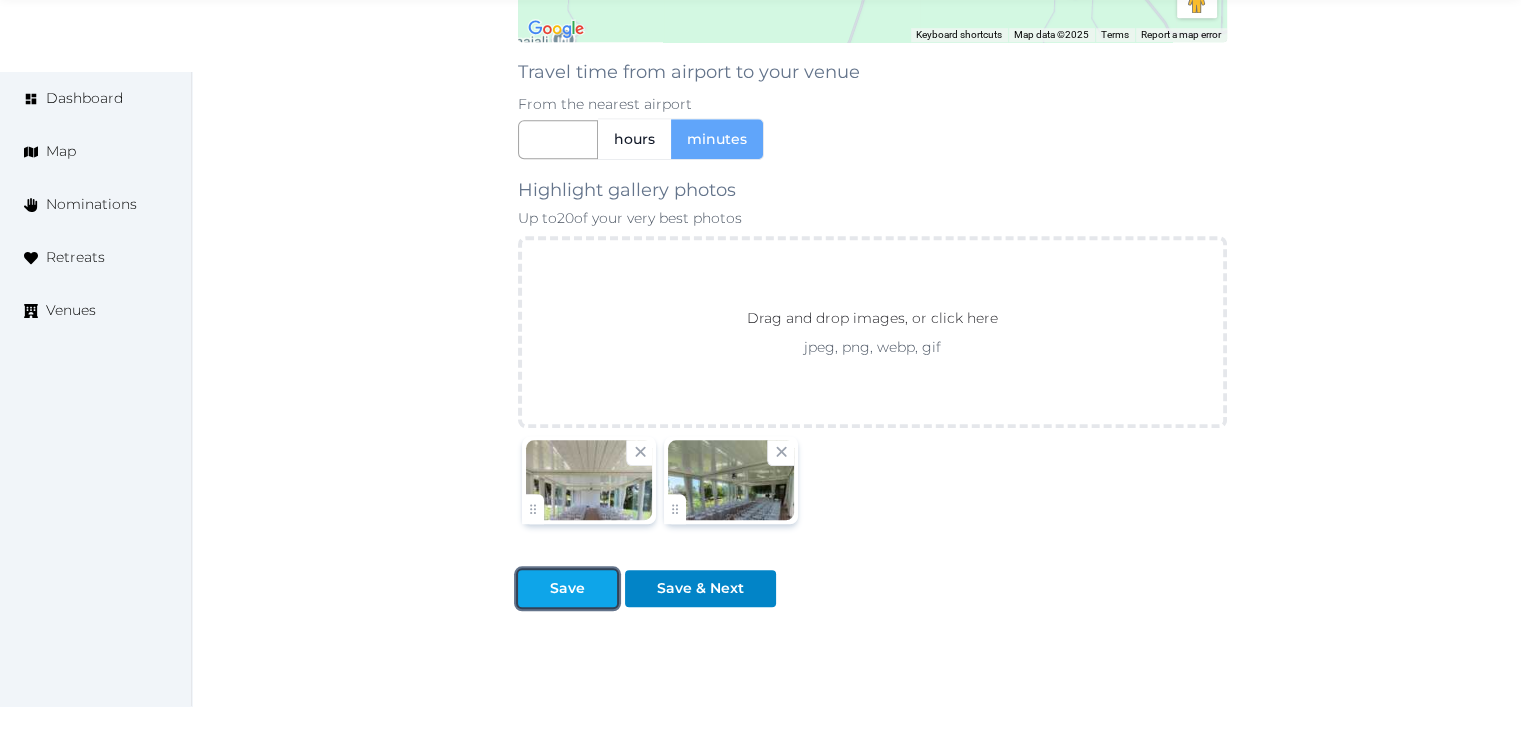 click on "Save" at bounding box center [567, 588] 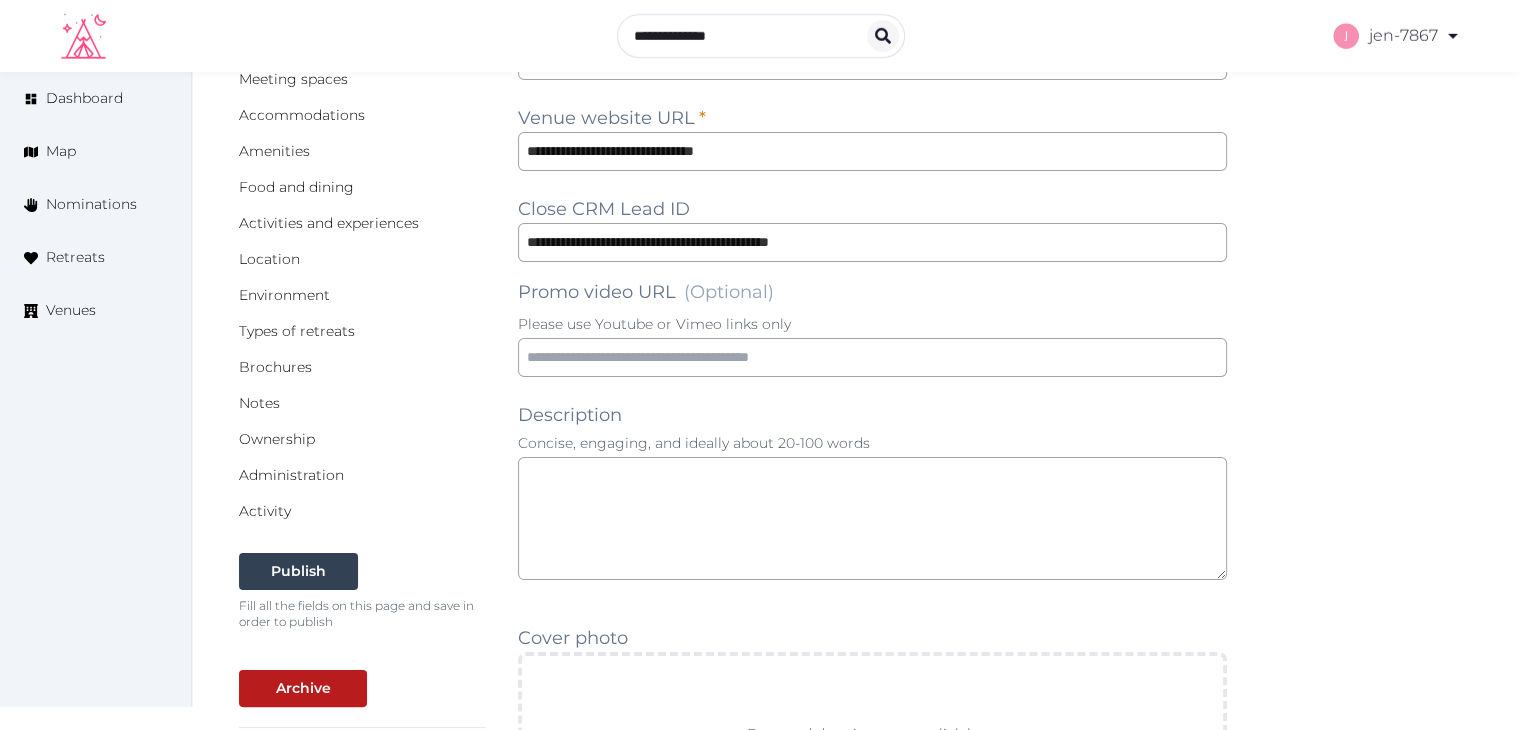 scroll, scrollTop: 0, scrollLeft: 0, axis: both 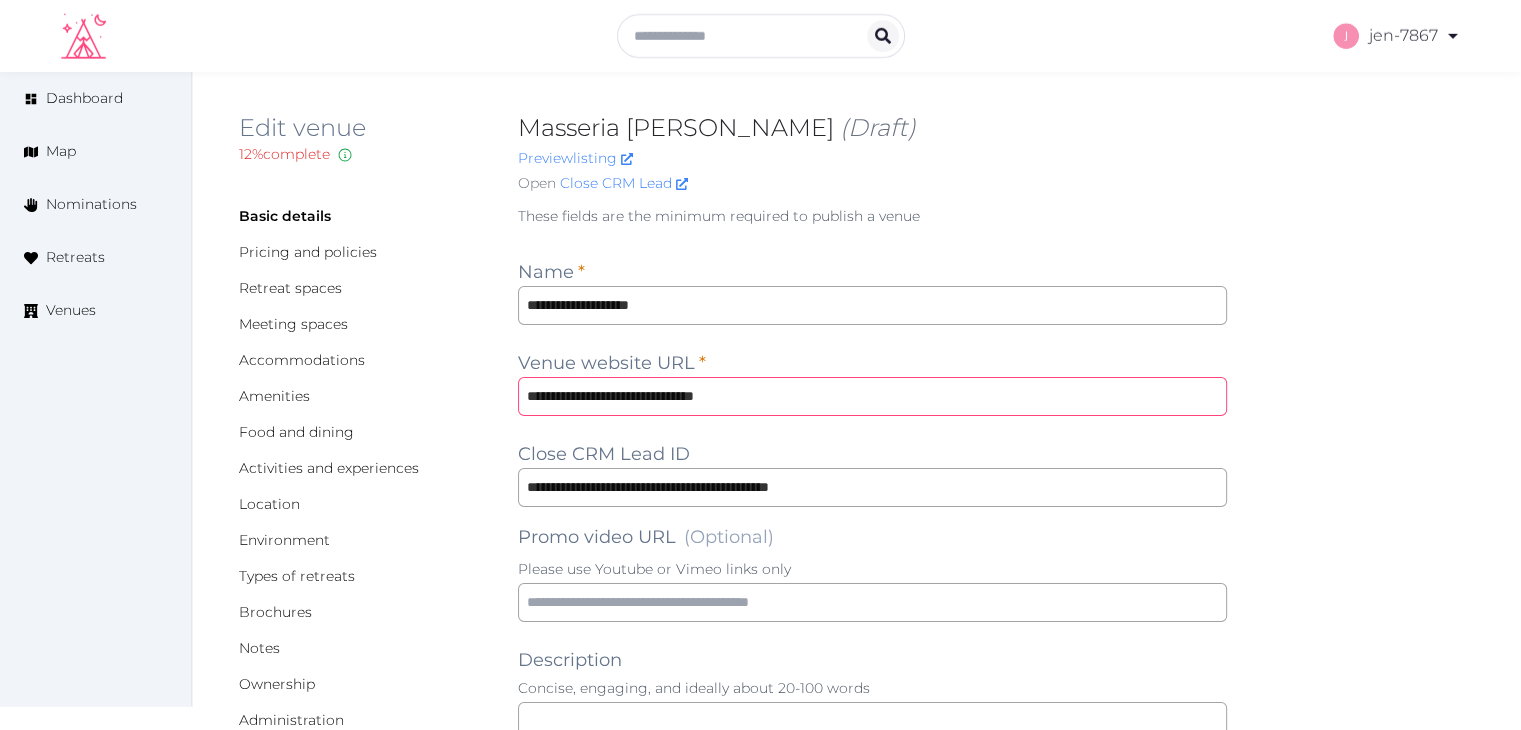 click on "**********" at bounding box center [872, 396] 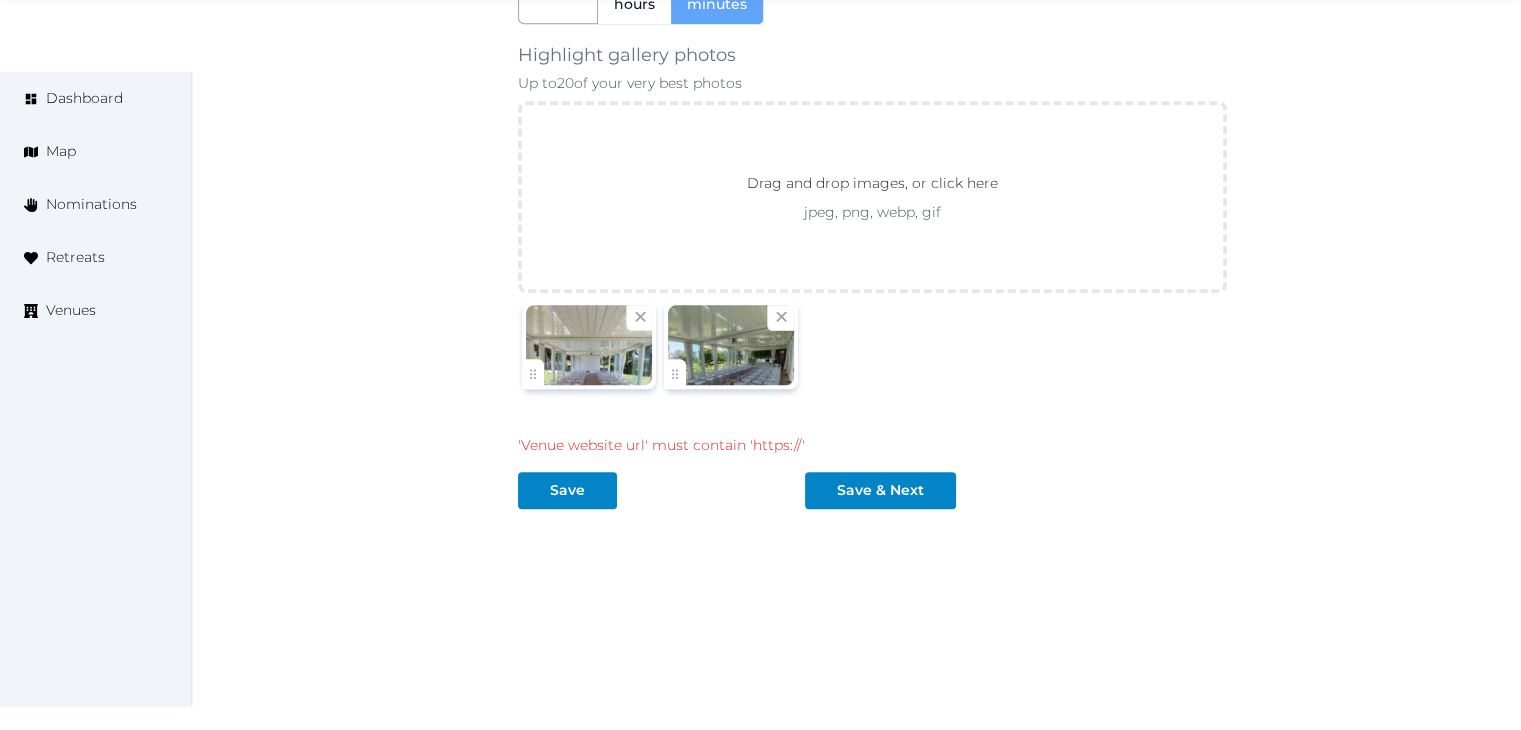 type on "**********" 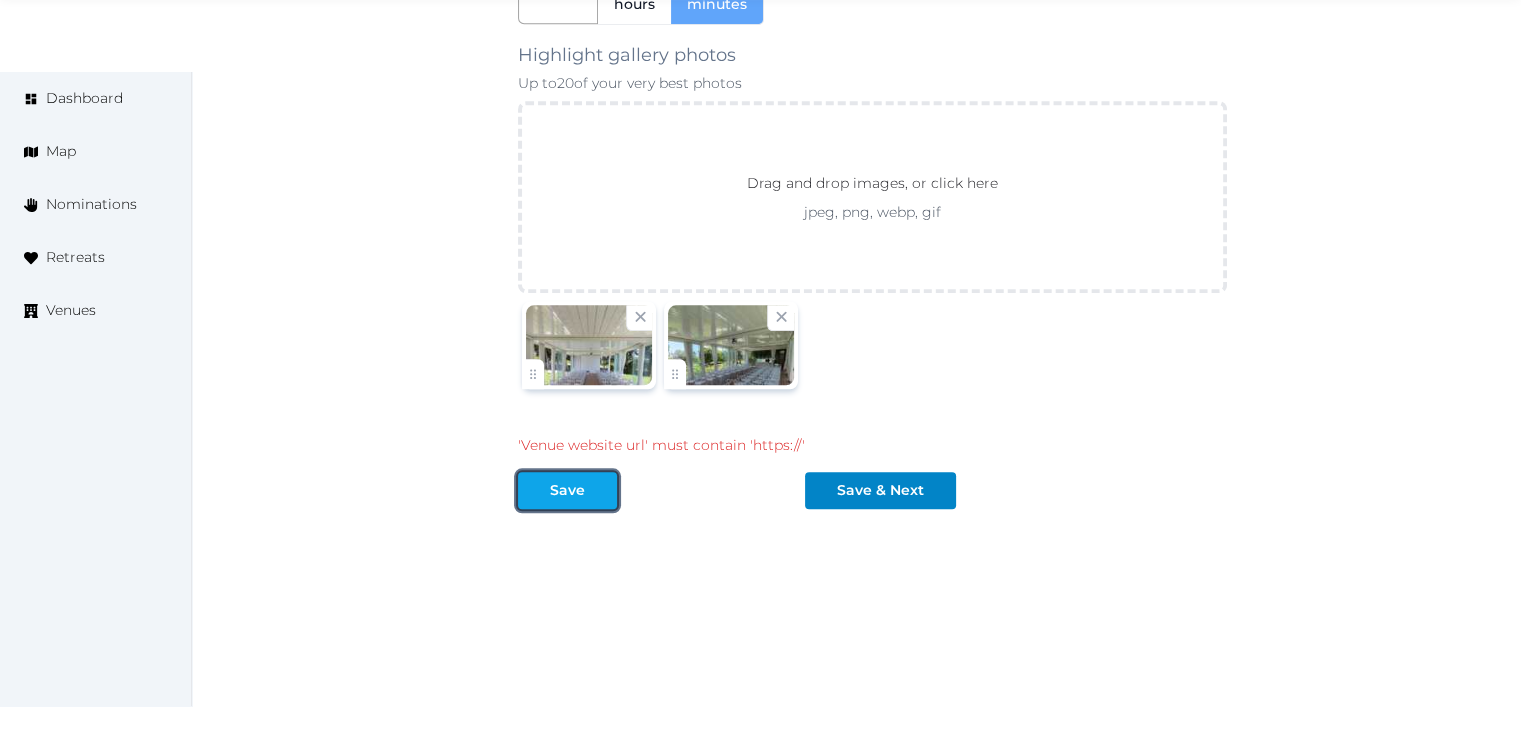 click on "Save" at bounding box center [567, 490] 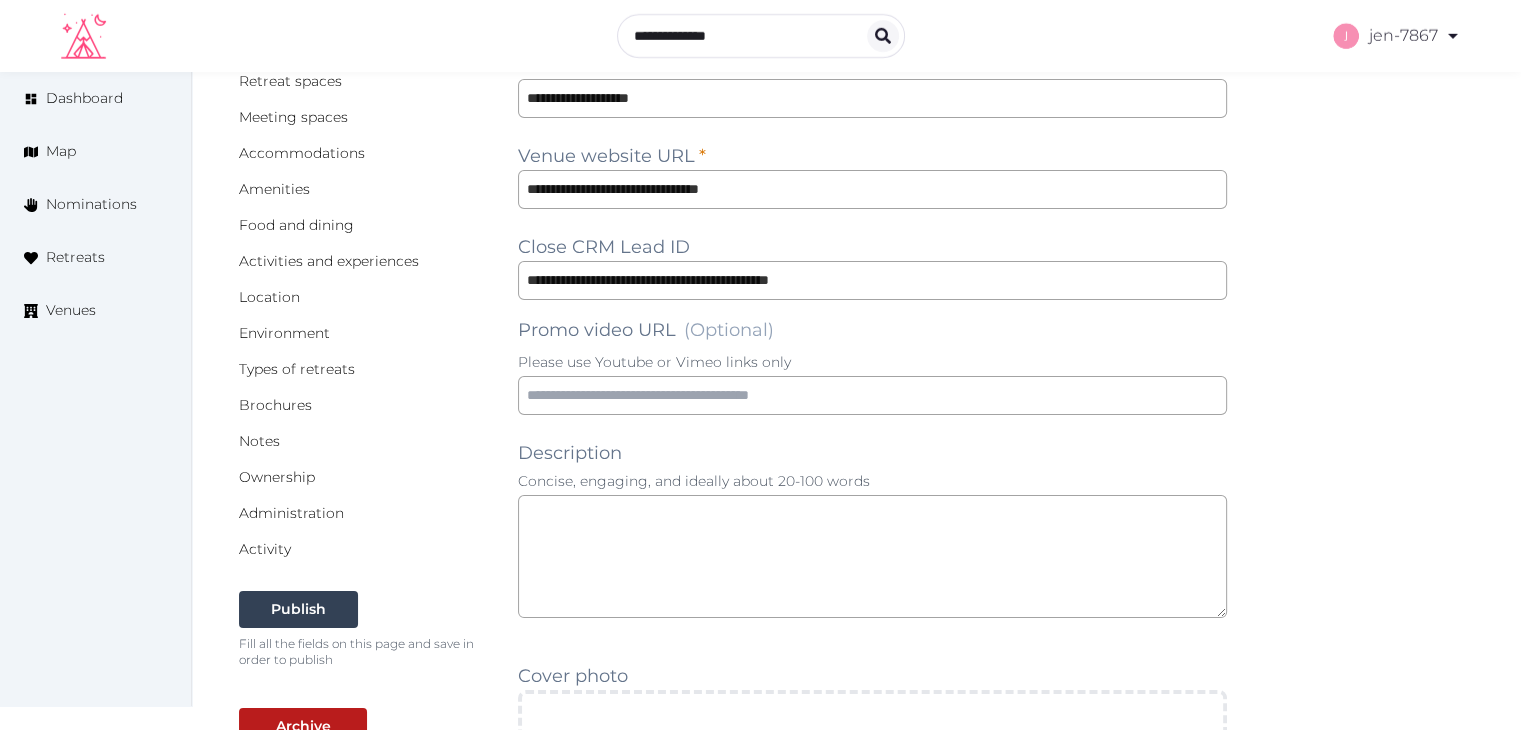 scroll, scrollTop: 0, scrollLeft: 0, axis: both 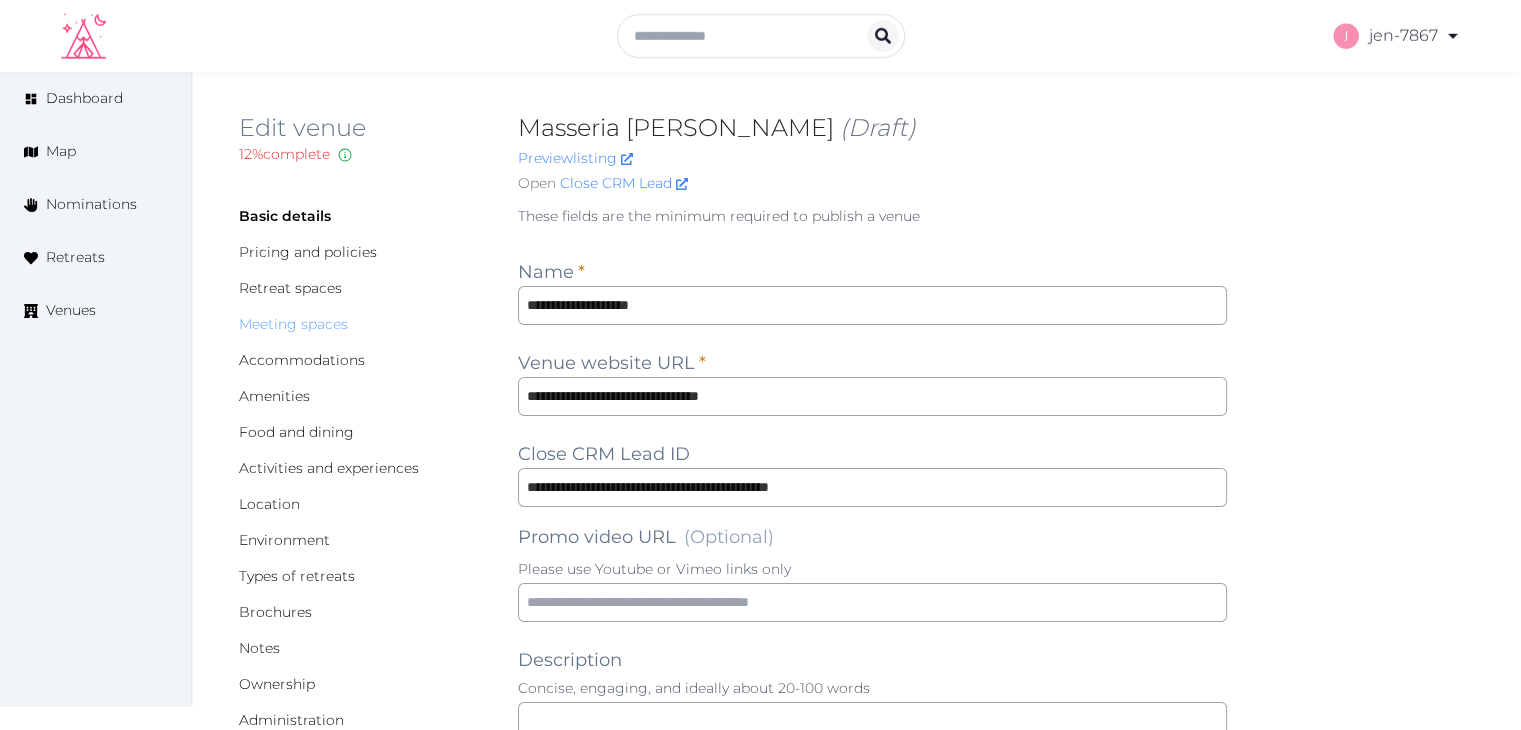 click on "Meeting spaces" at bounding box center [293, 324] 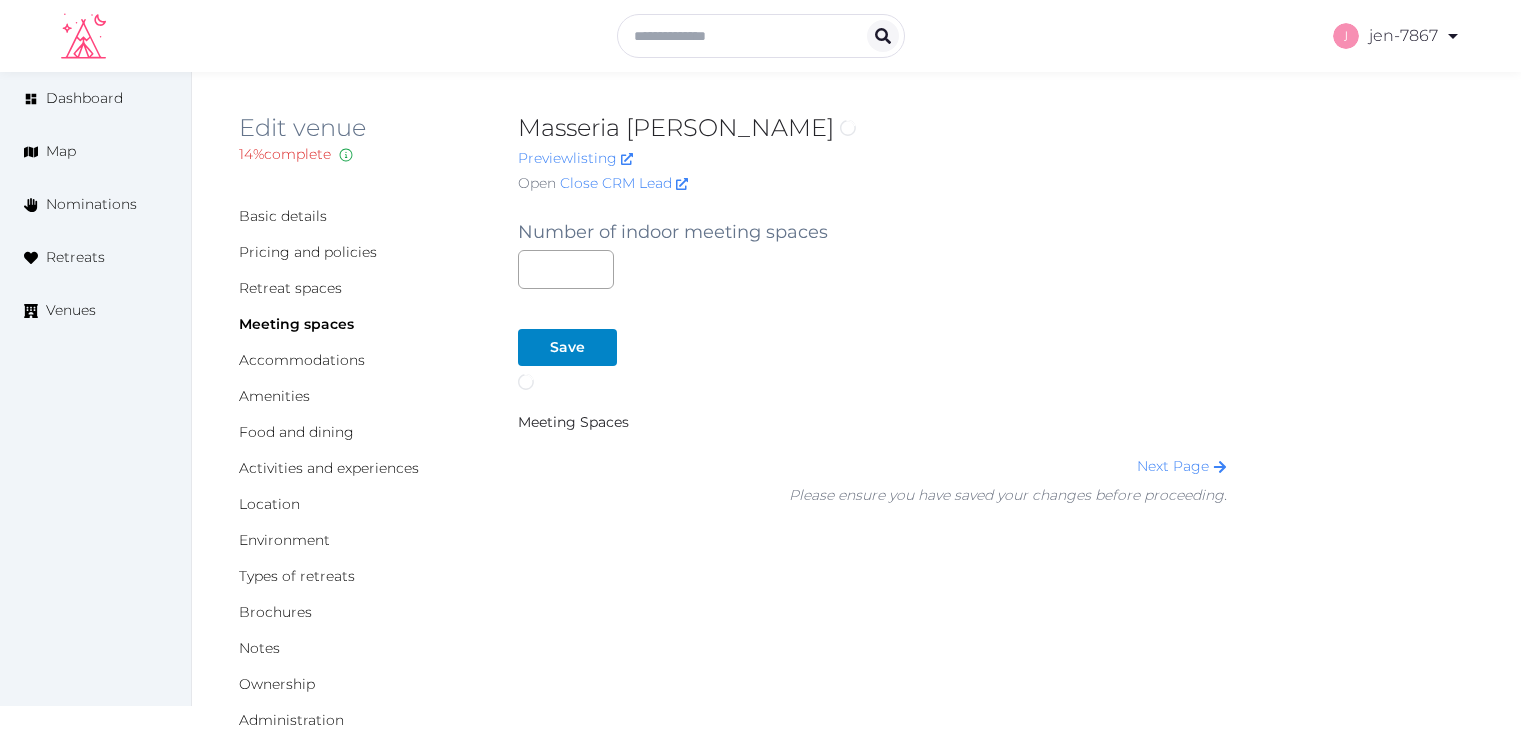 scroll, scrollTop: 0, scrollLeft: 0, axis: both 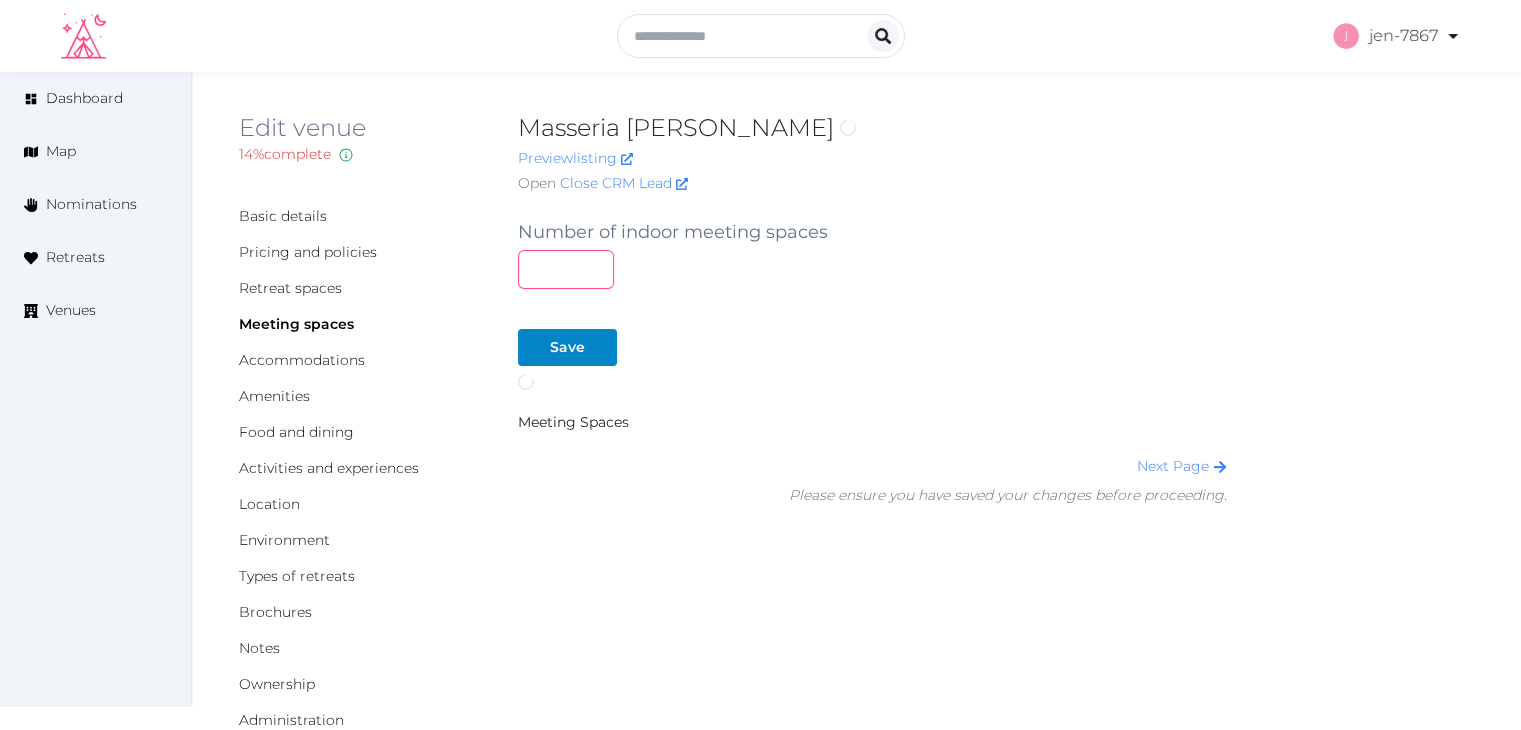 click at bounding box center [566, 269] 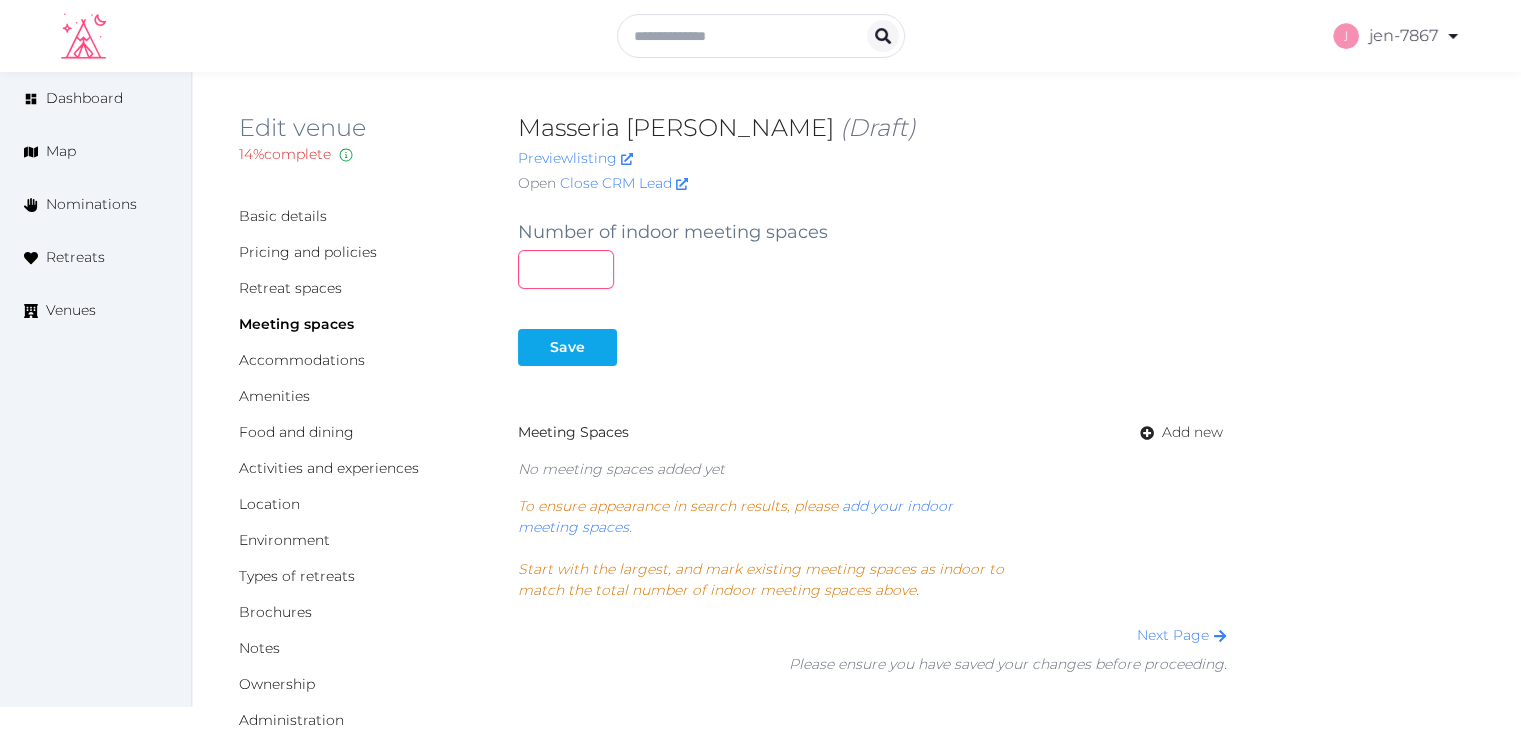 type on "*" 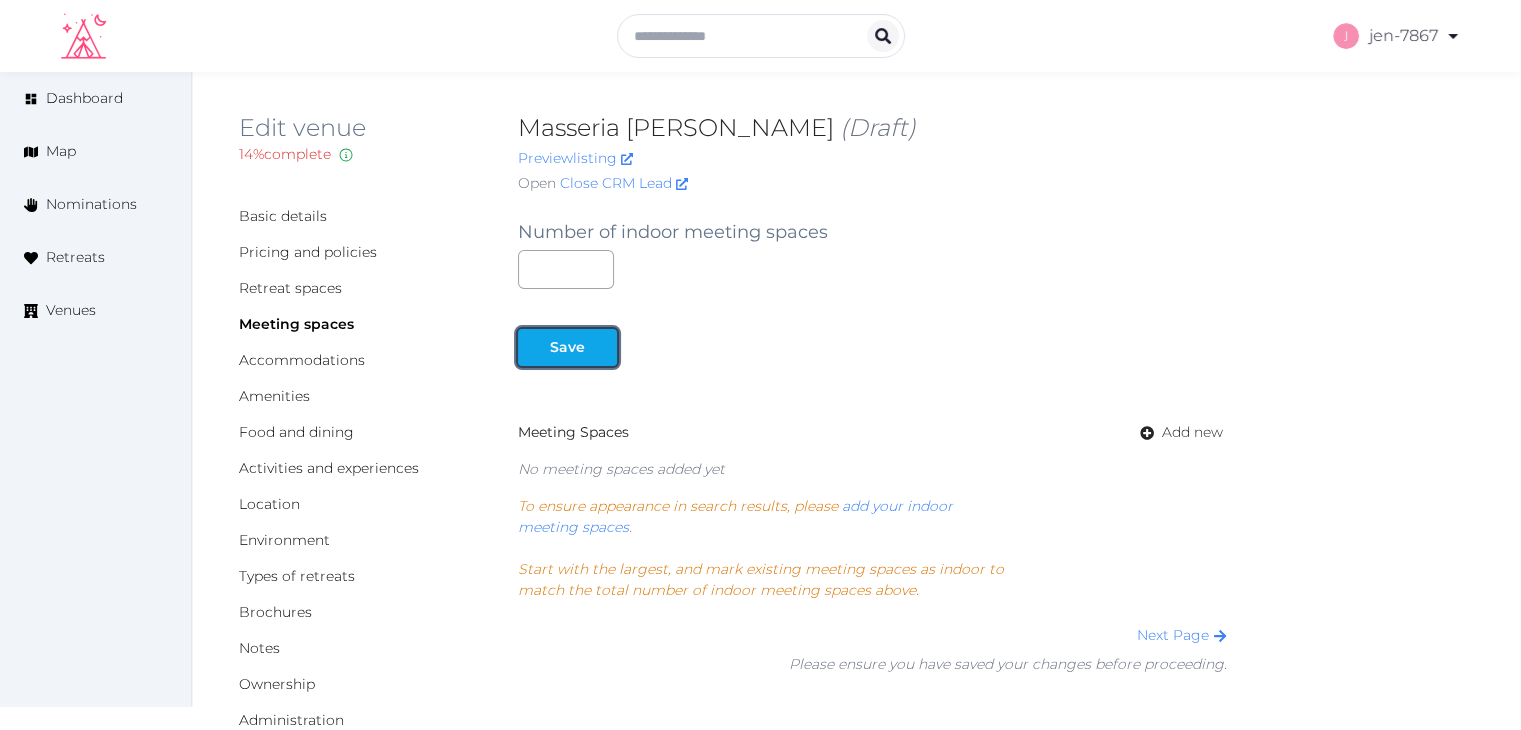 click on "Save" at bounding box center (567, 347) 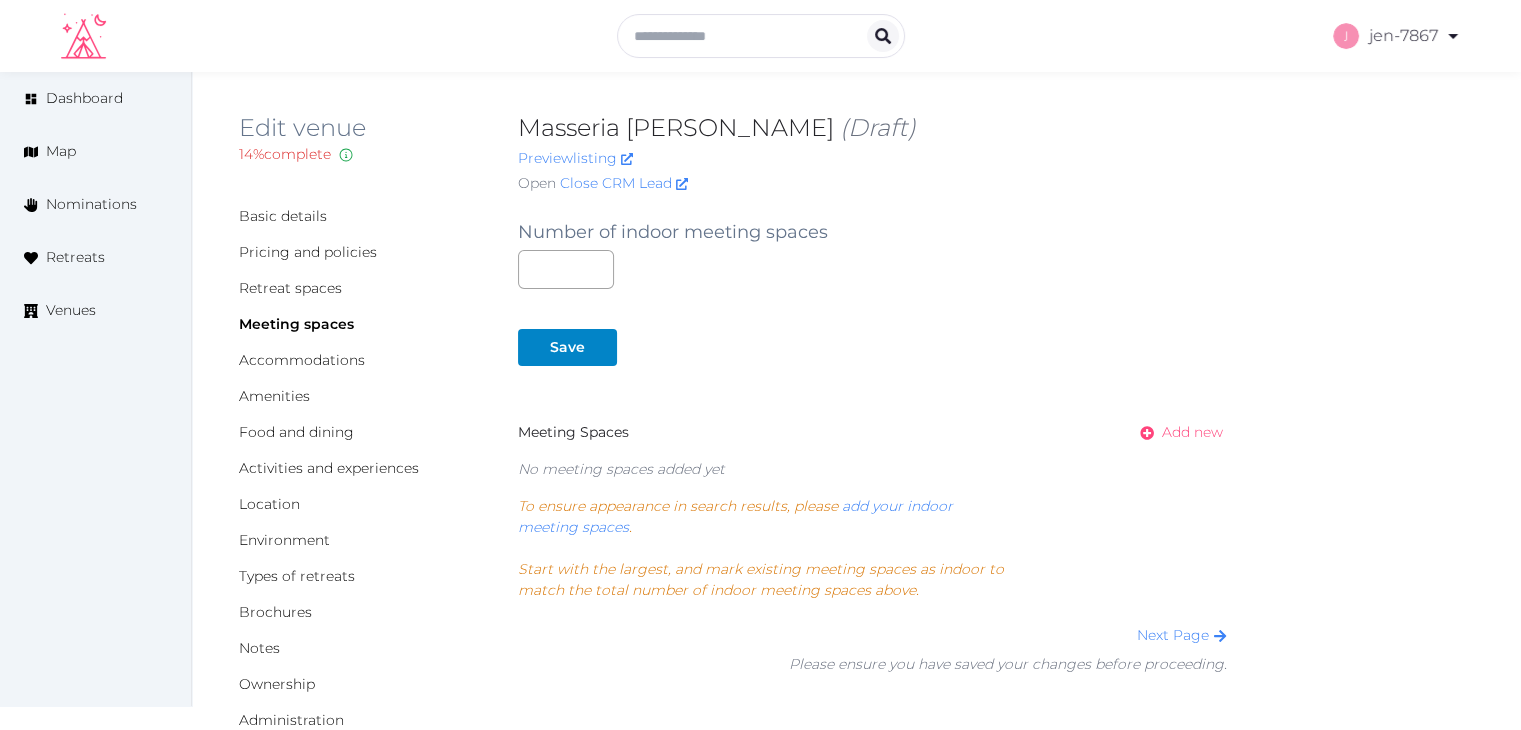 click on "Add new" at bounding box center [1192, 432] 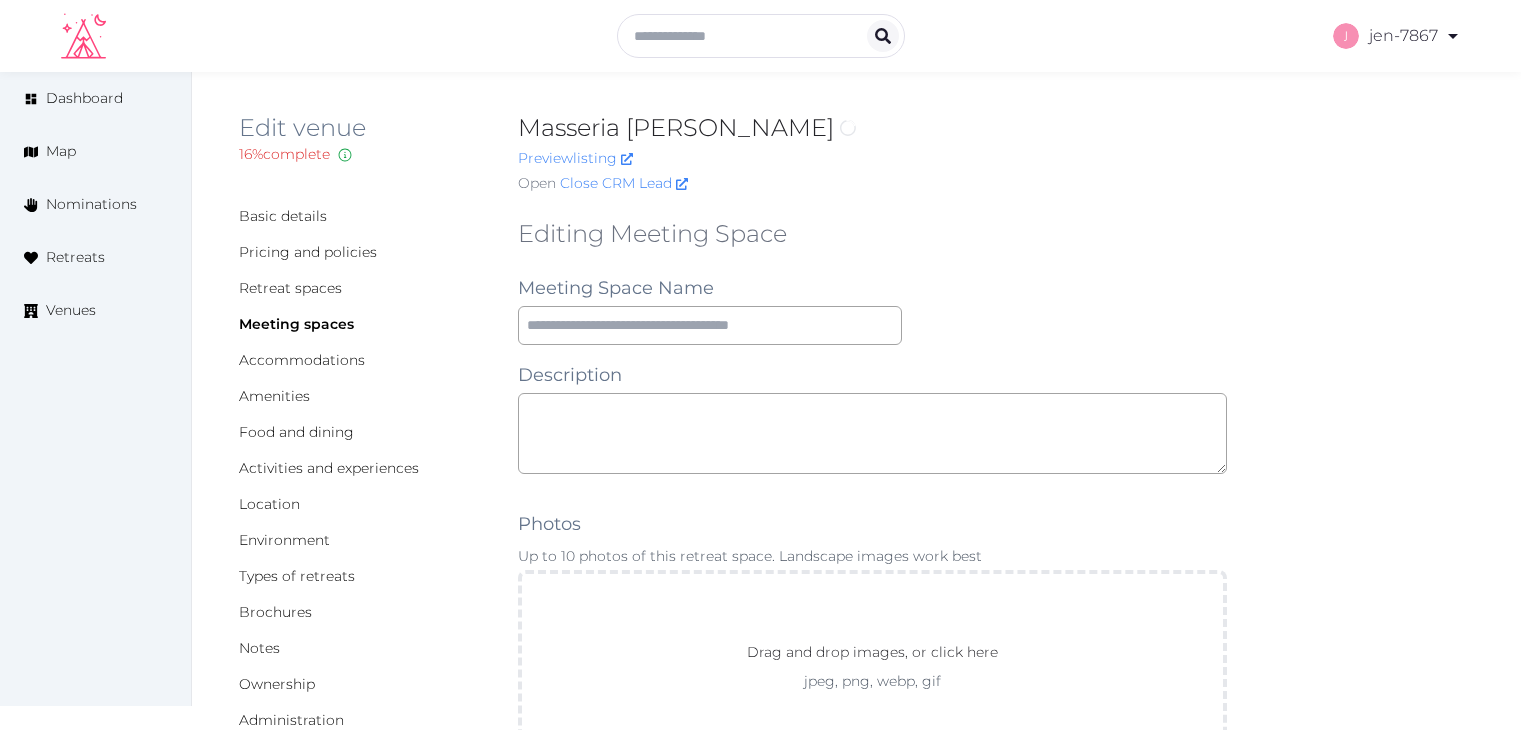 scroll, scrollTop: 0, scrollLeft: 0, axis: both 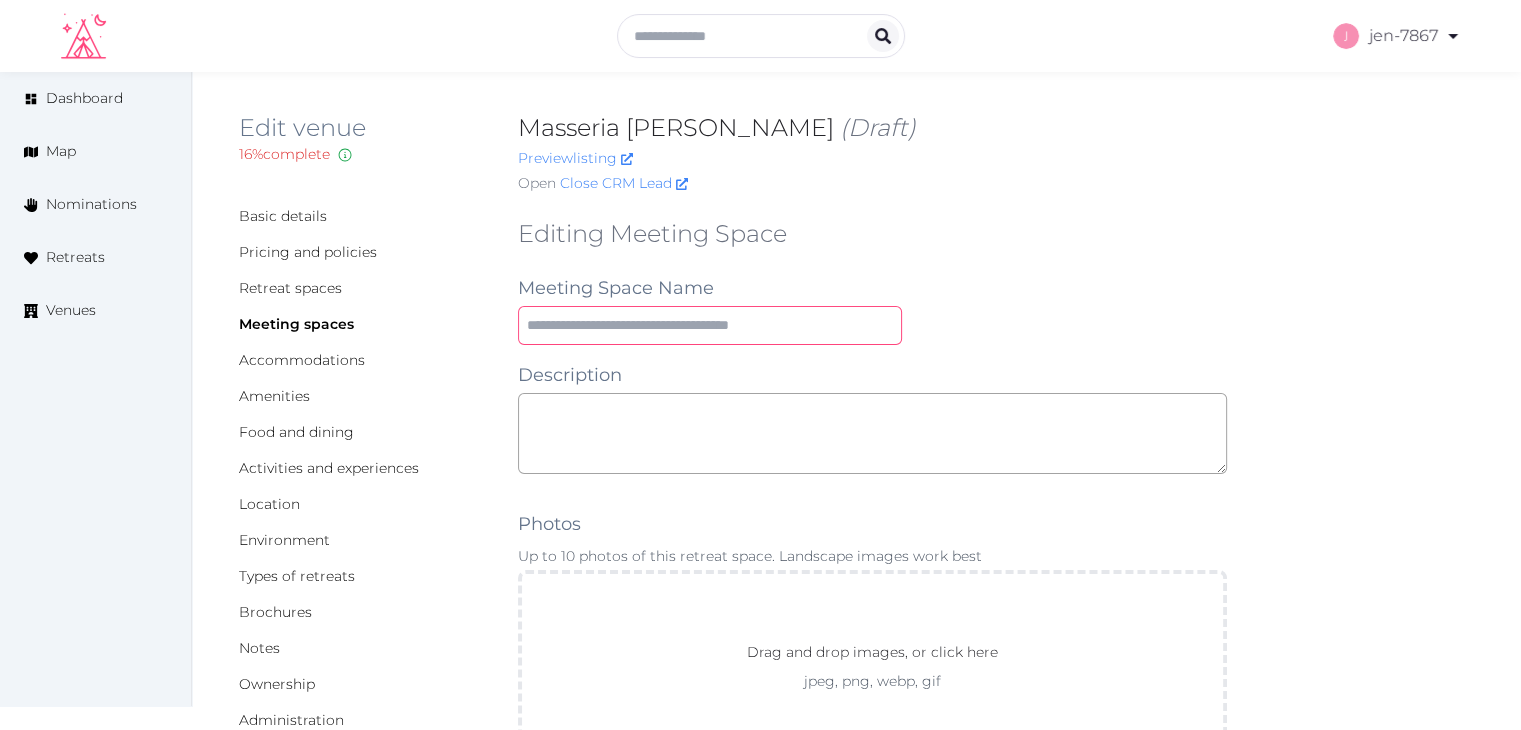 click at bounding box center (710, 325) 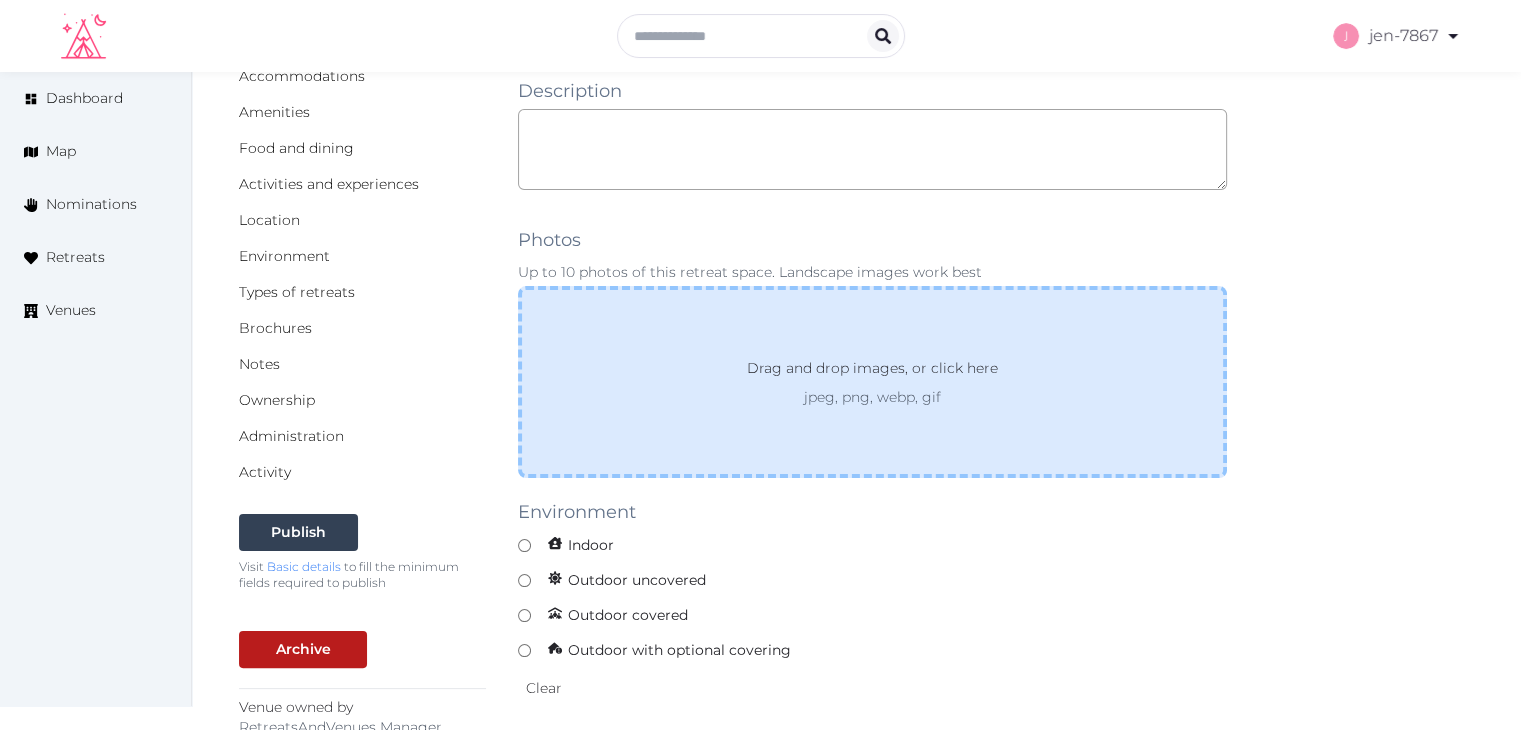scroll, scrollTop: 300, scrollLeft: 0, axis: vertical 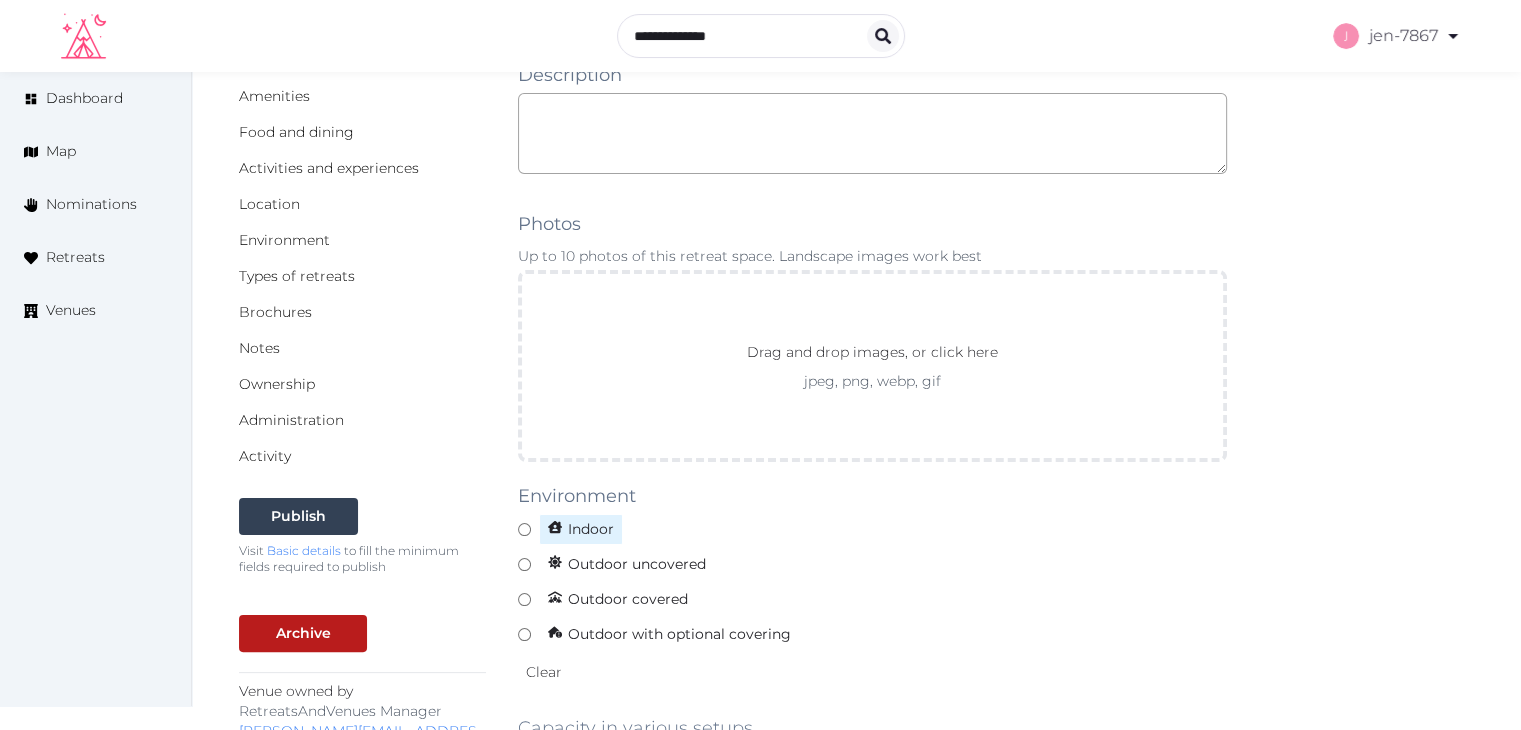 click on "Indoor" at bounding box center (872, 529) 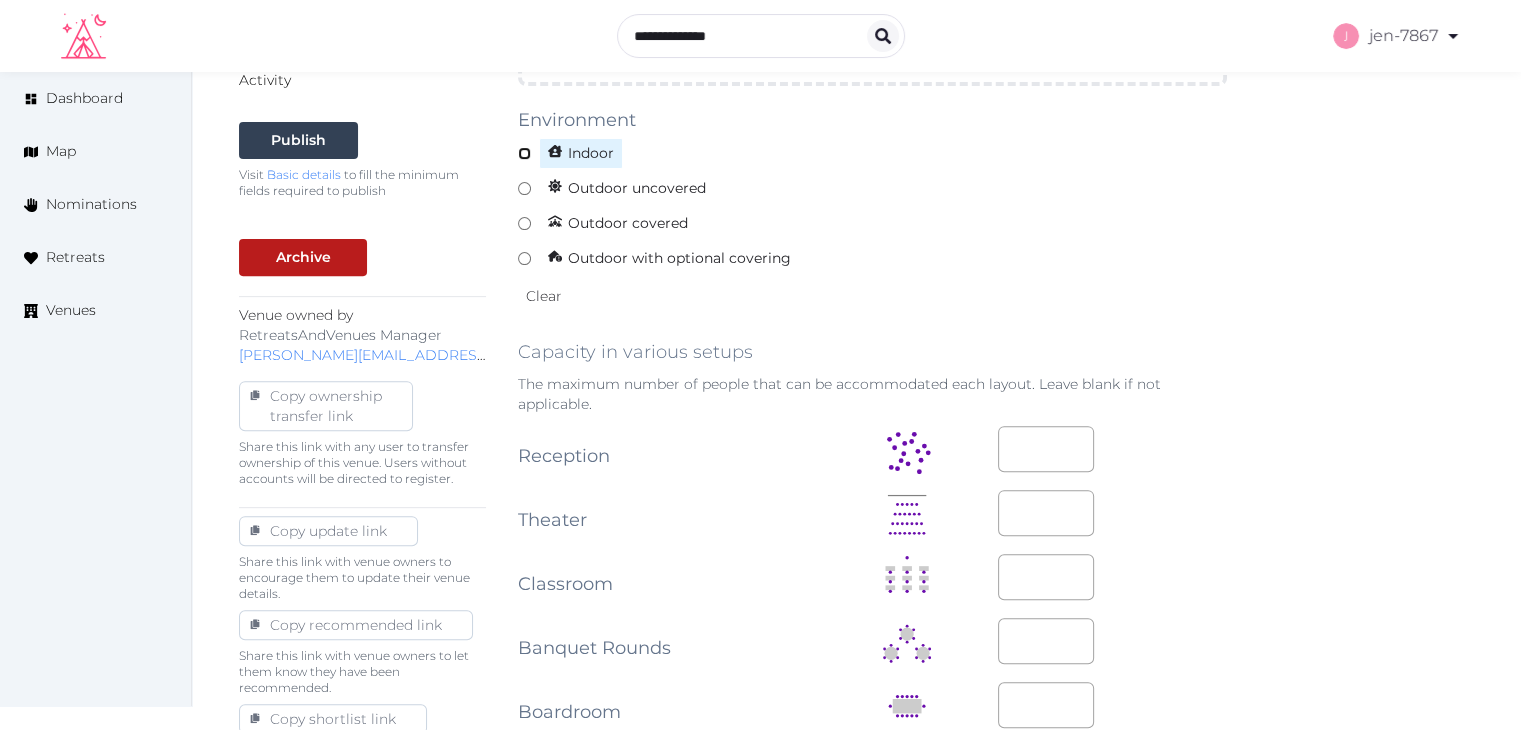 scroll, scrollTop: 700, scrollLeft: 0, axis: vertical 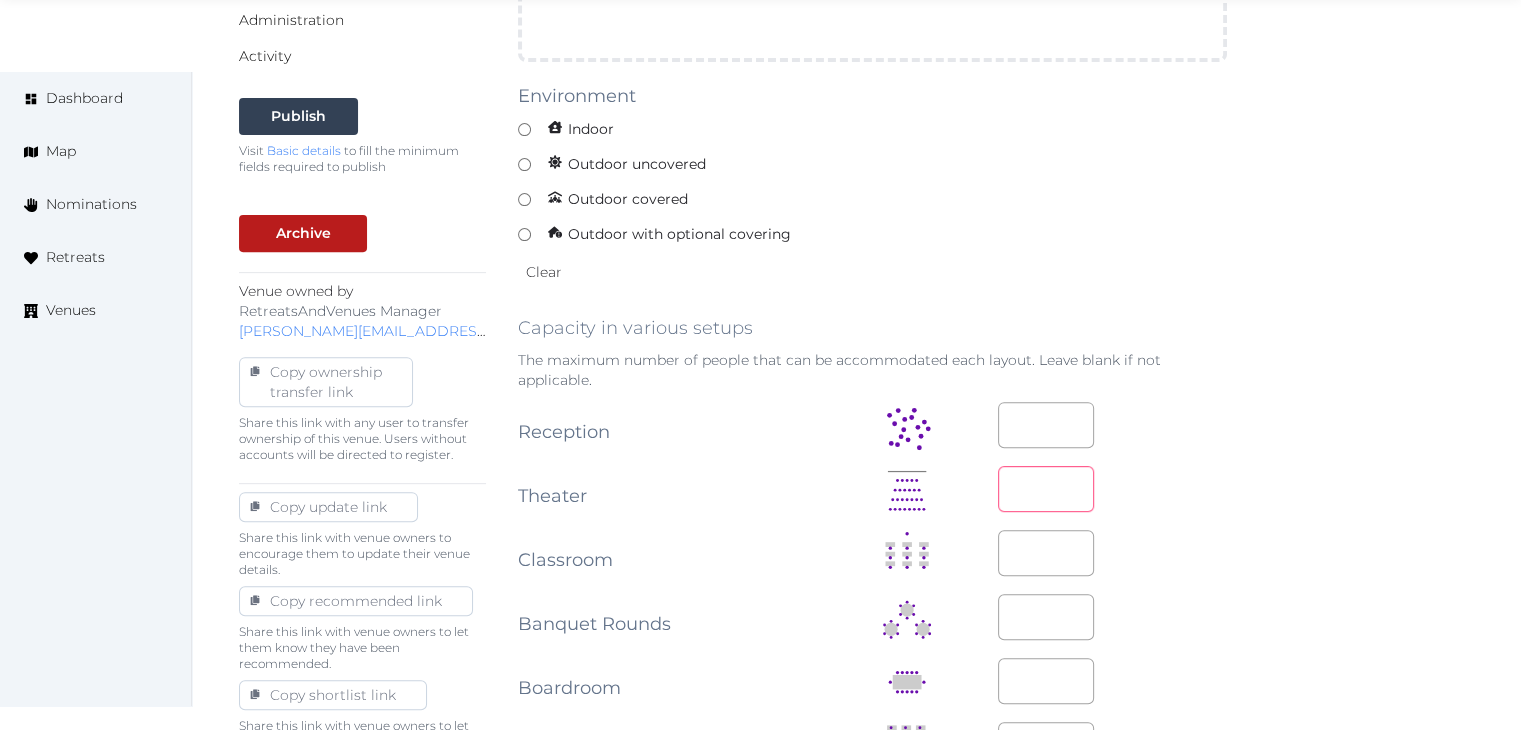 click at bounding box center (1046, 489) 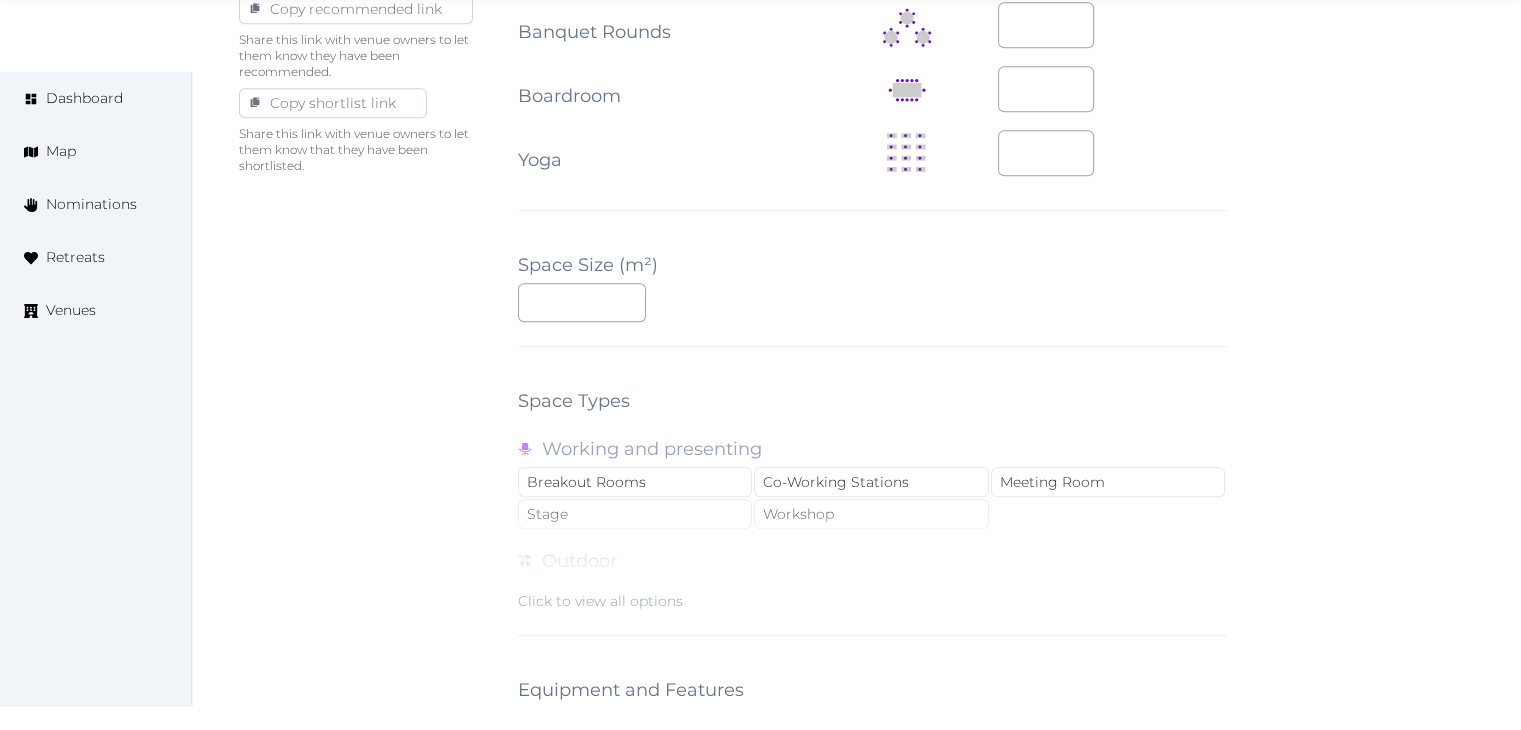 scroll, scrollTop: 1400, scrollLeft: 0, axis: vertical 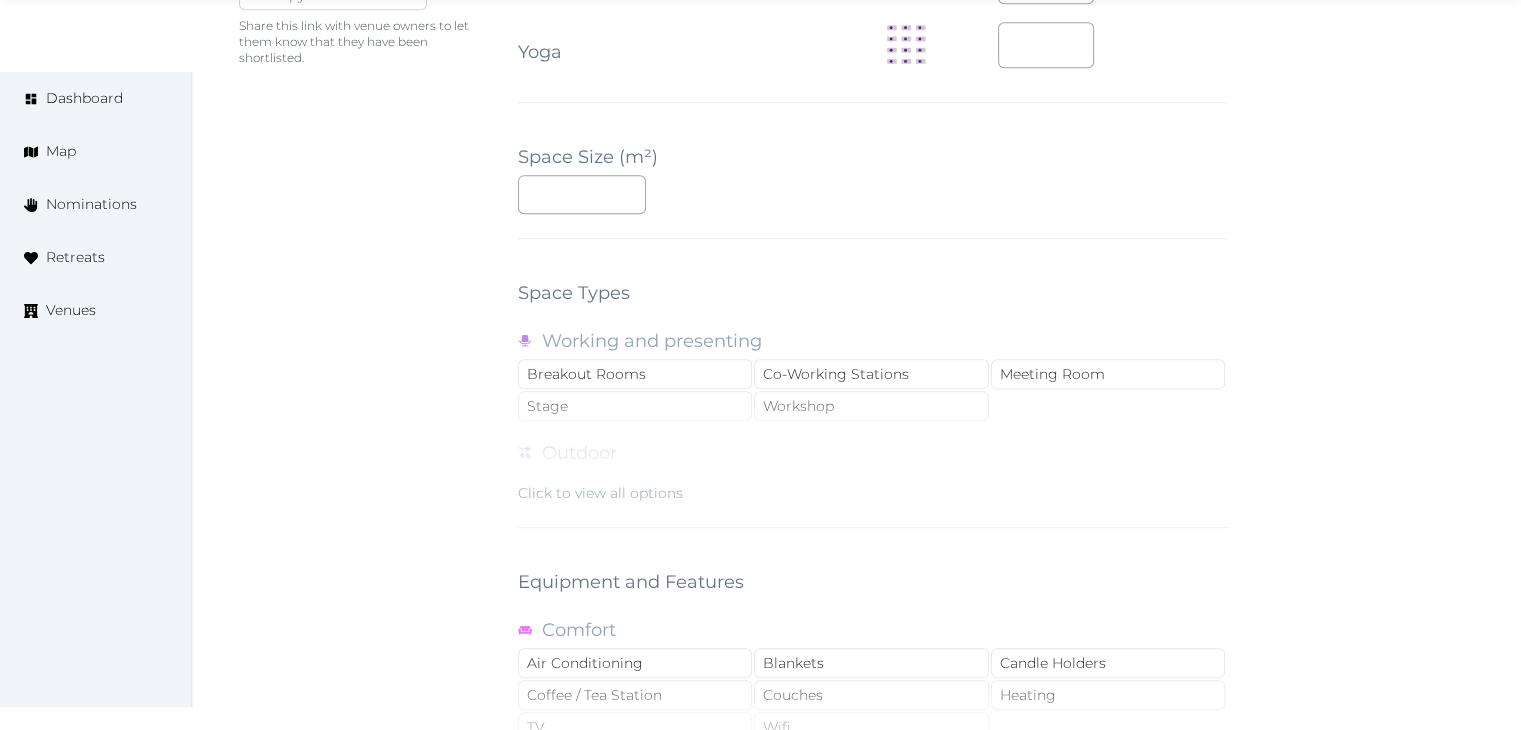 type on "**" 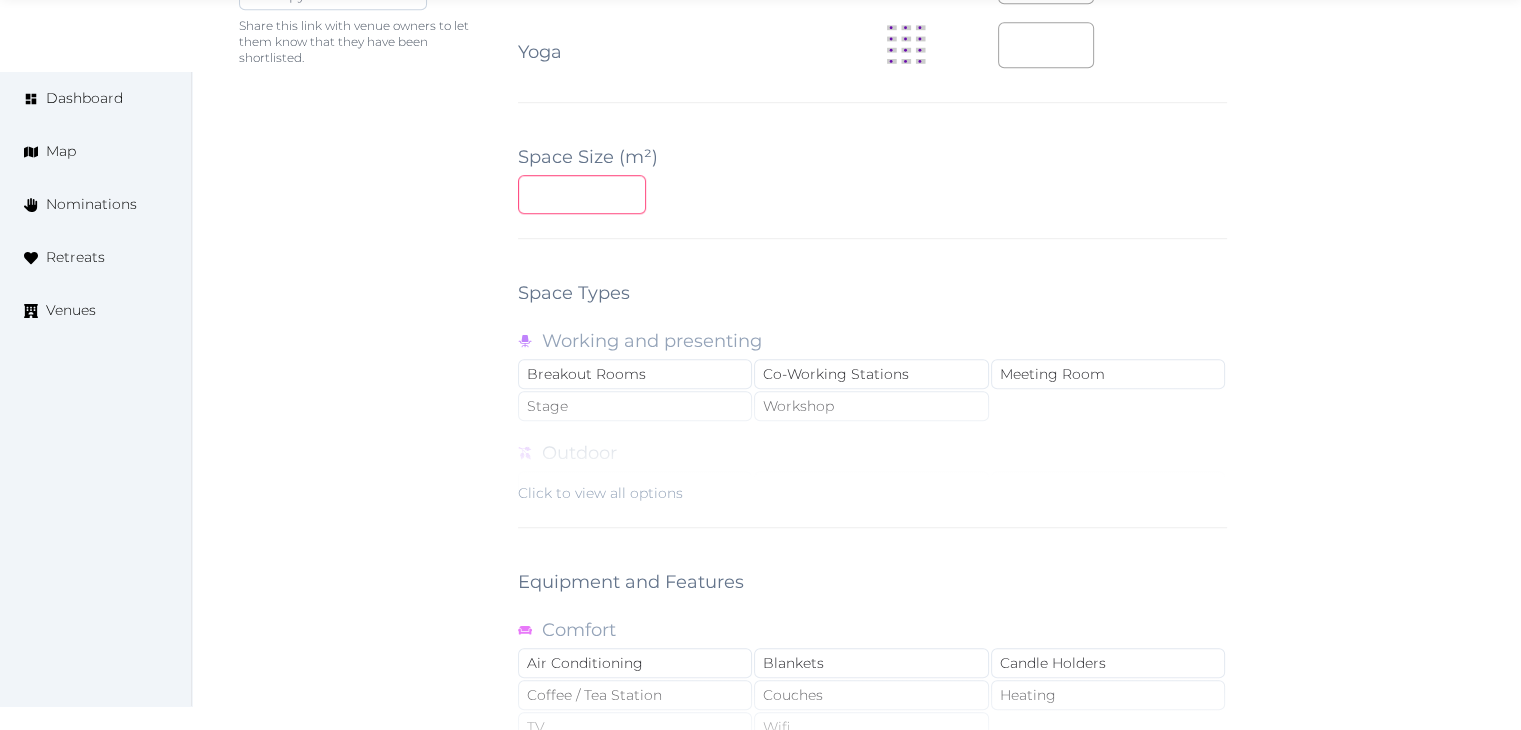 click at bounding box center [582, 194] 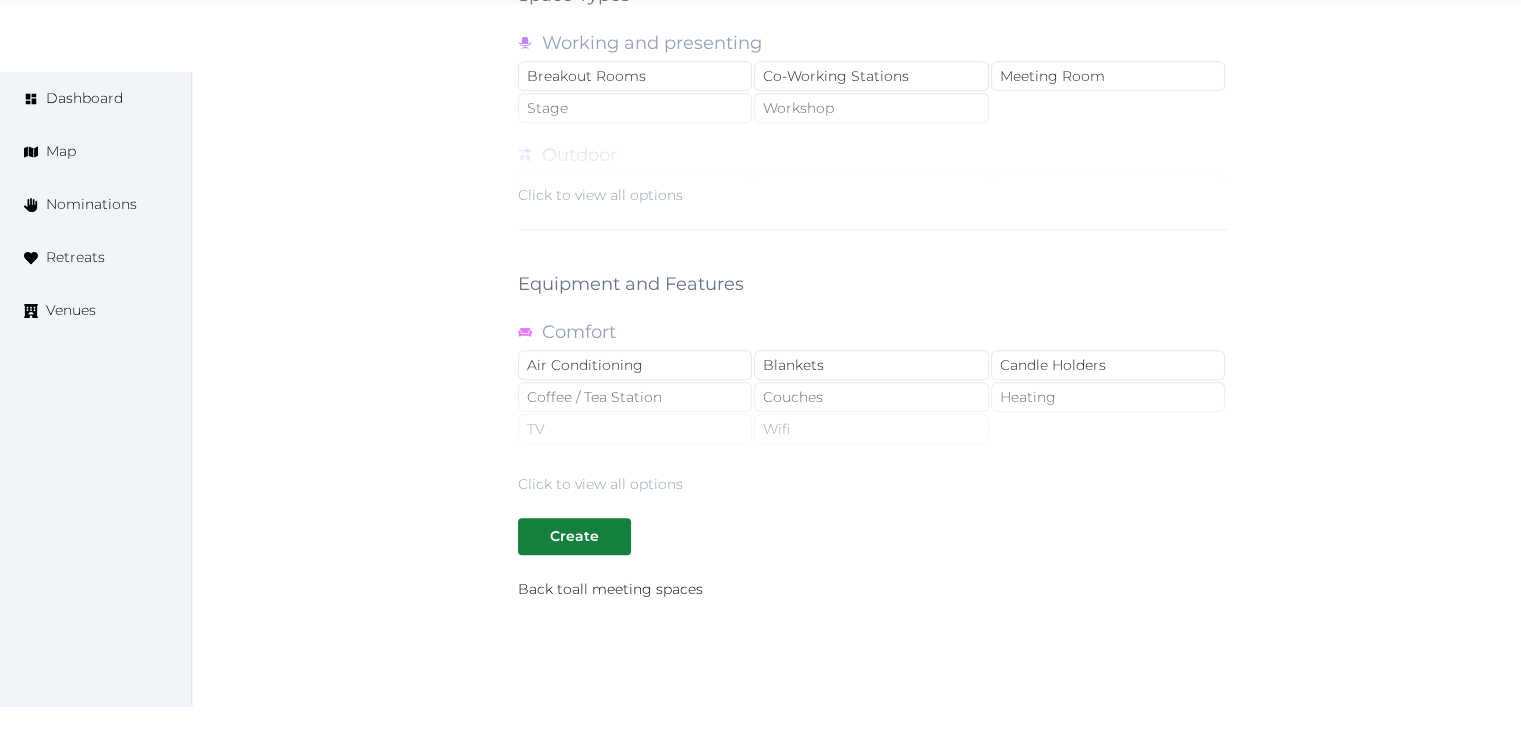 scroll, scrollTop: 1788, scrollLeft: 0, axis: vertical 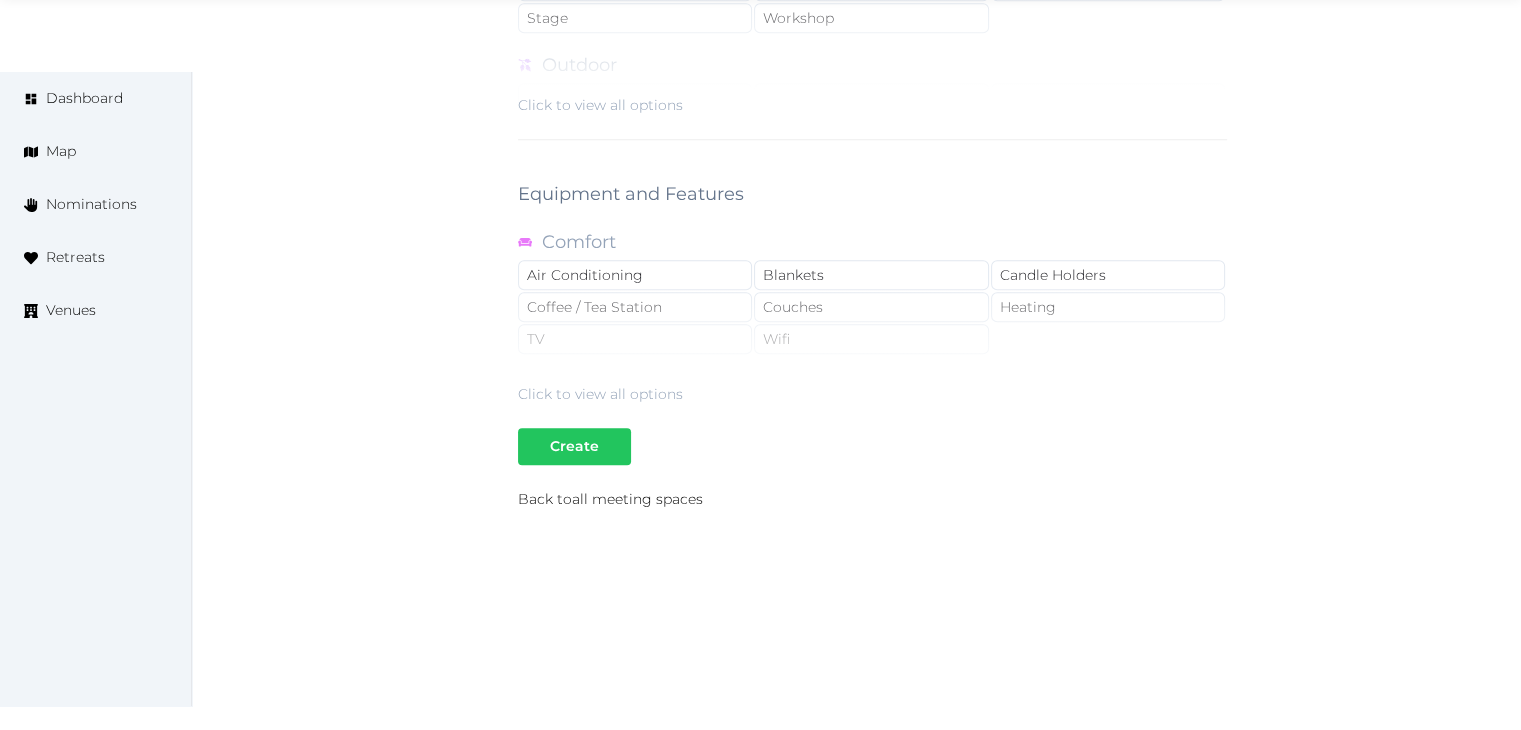 type on "**" 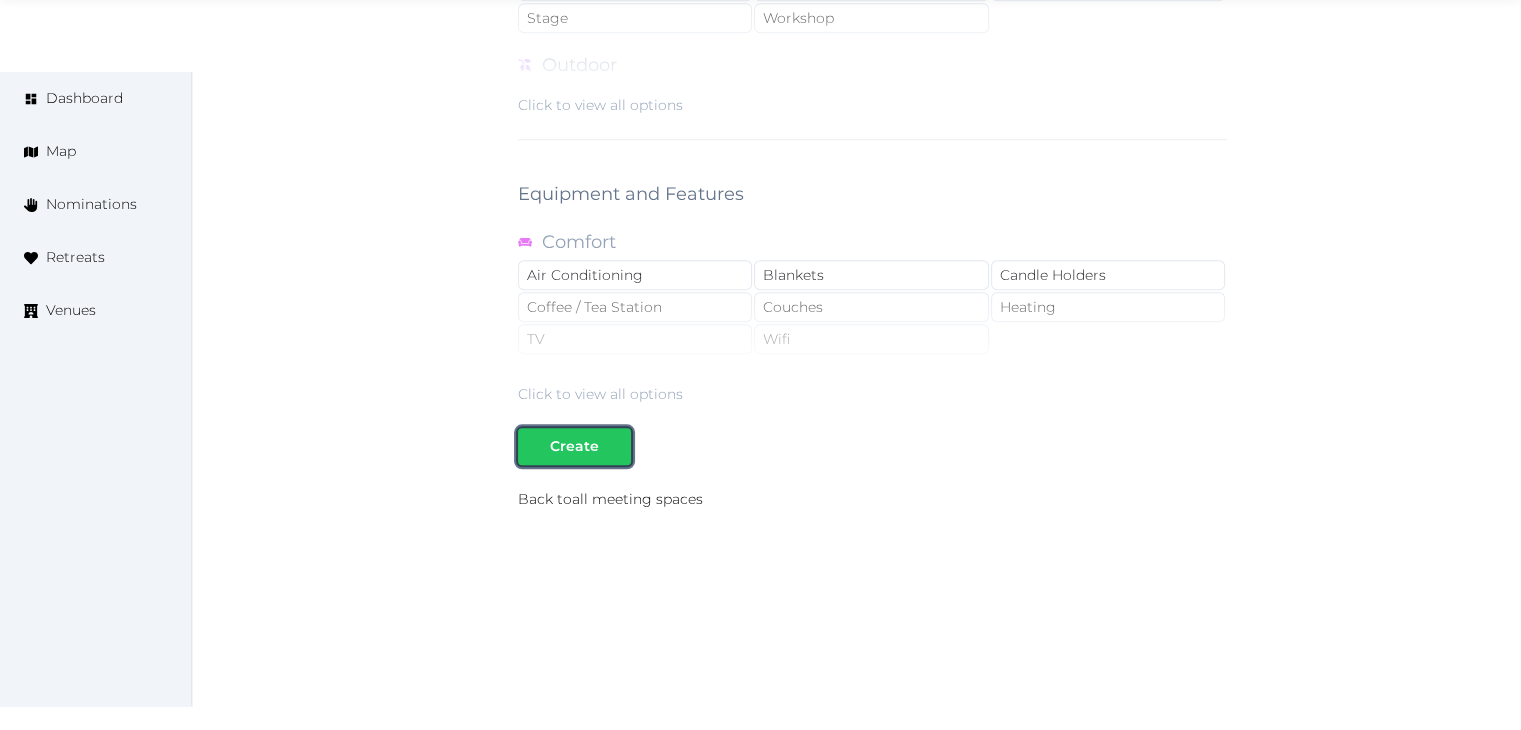 click on "Create" at bounding box center [574, 446] 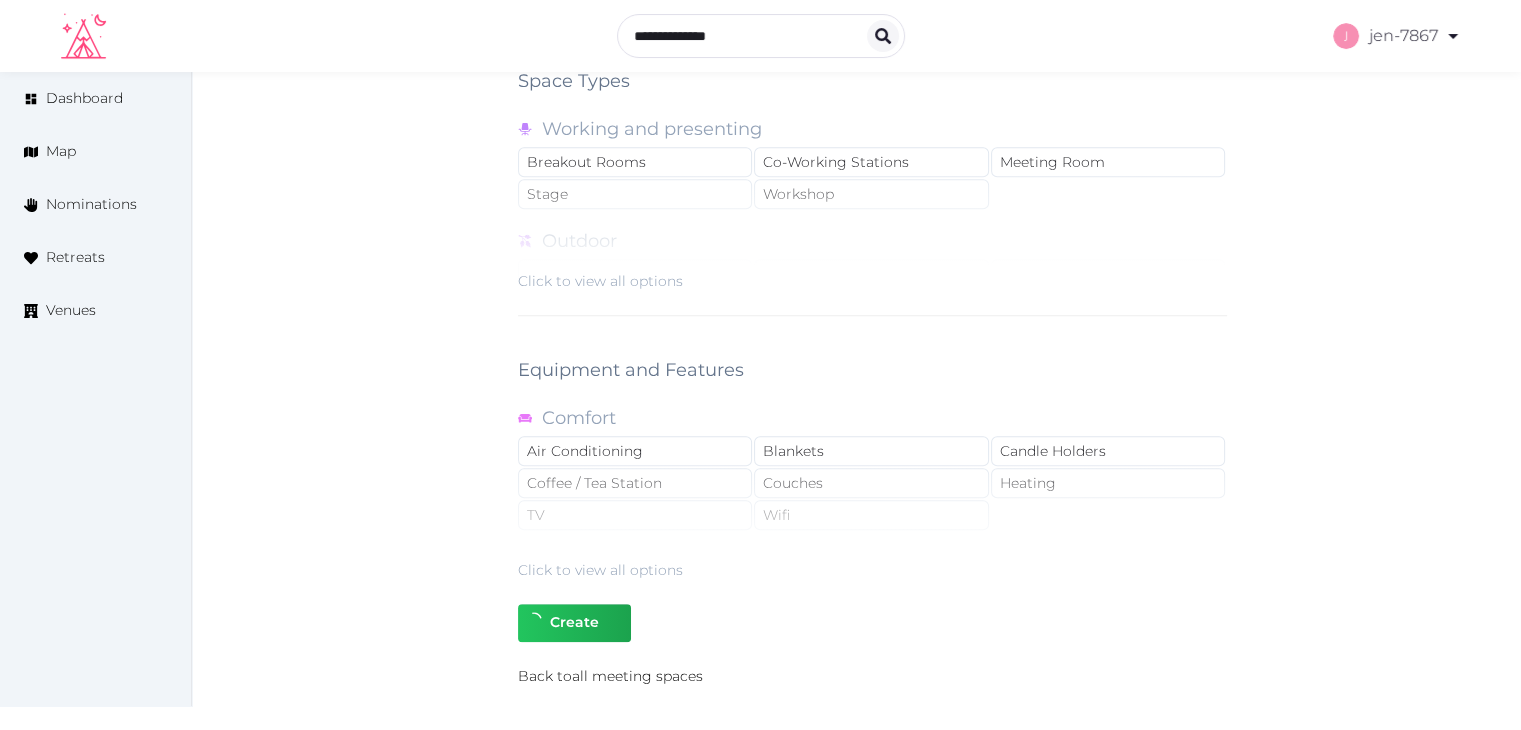 scroll, scrollTop: 1789, scrollLeft: 0, axis: vertical 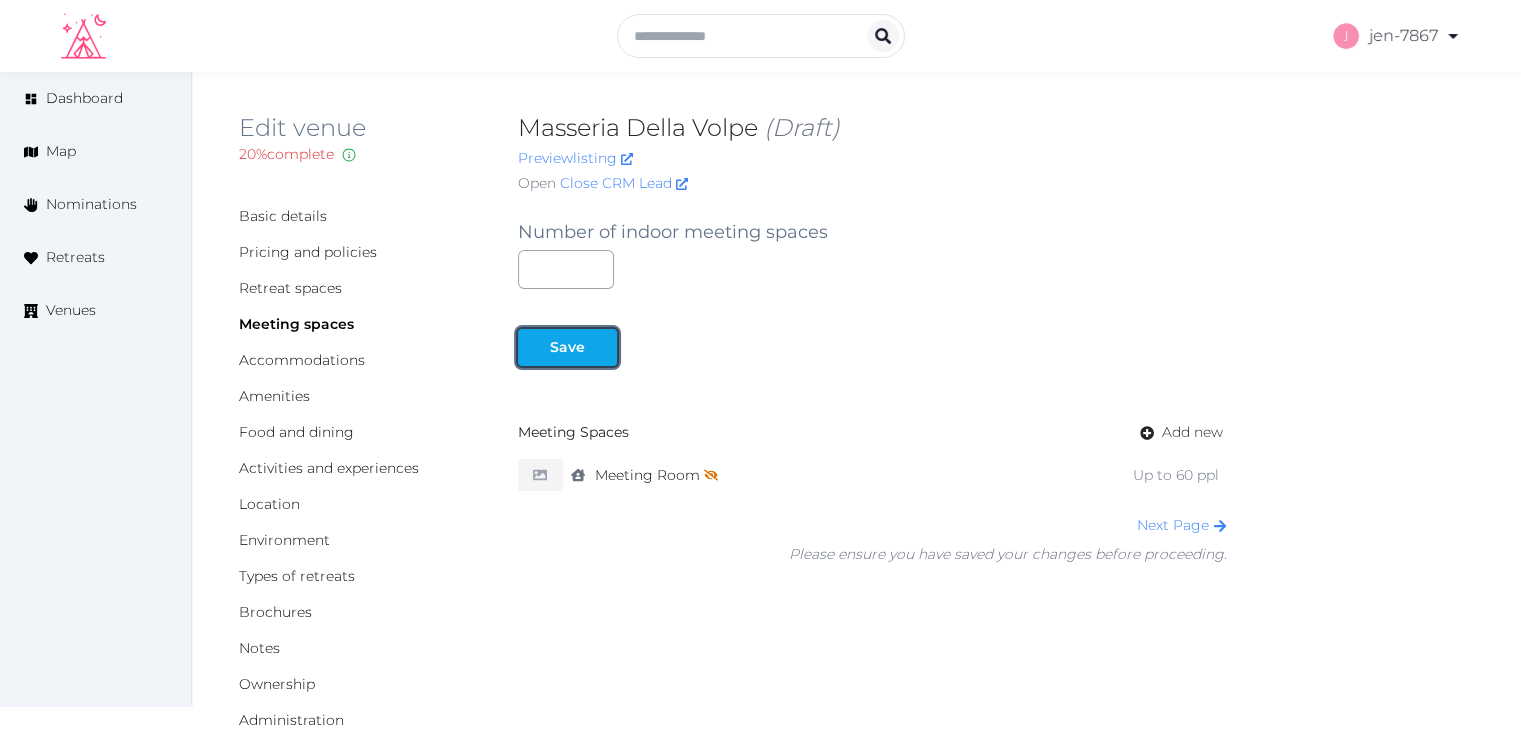 click at bounding box center (534, 347) 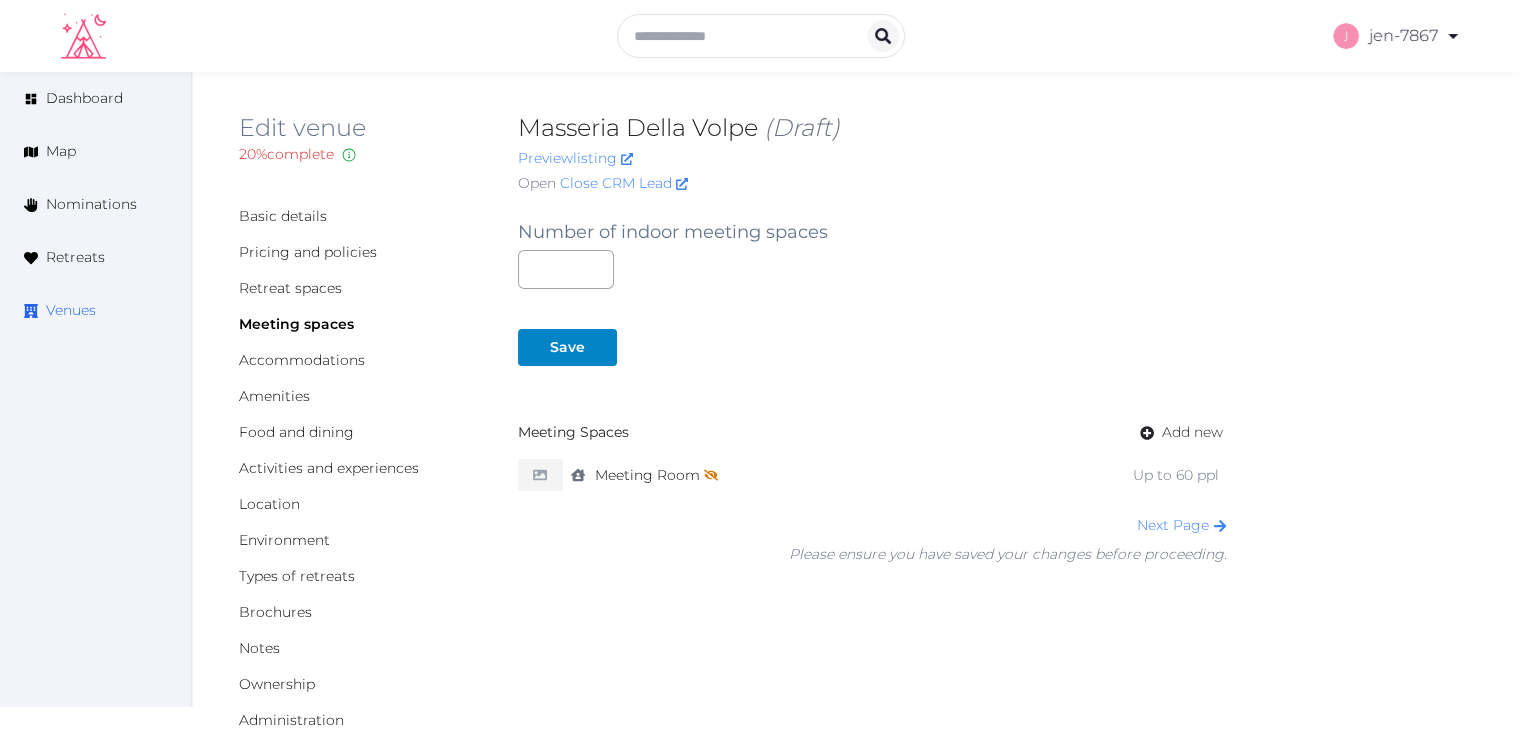 click on "Venues" at bounding box center (71, 310) 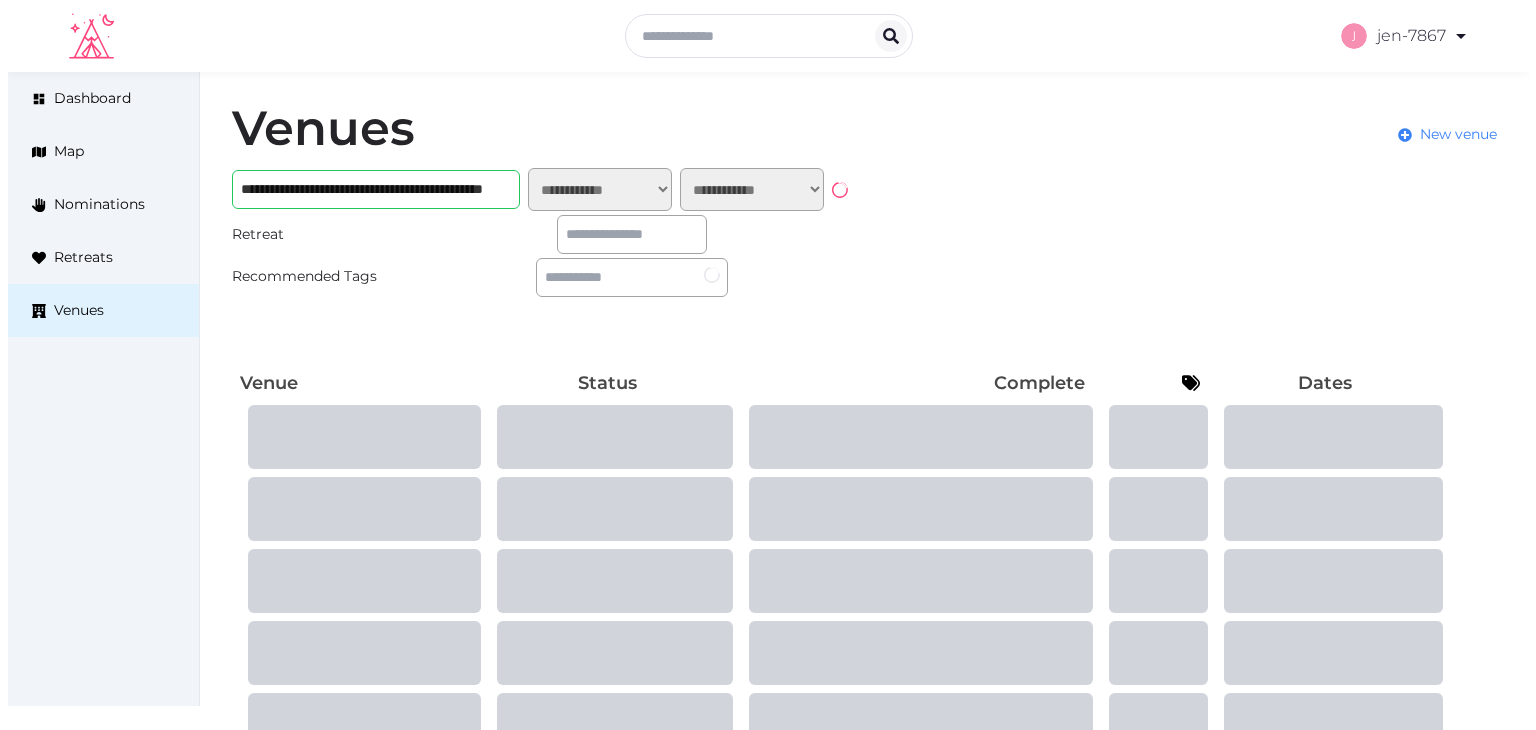 scroll, scrollTop: 0, scrollLeft: 0, axis: both 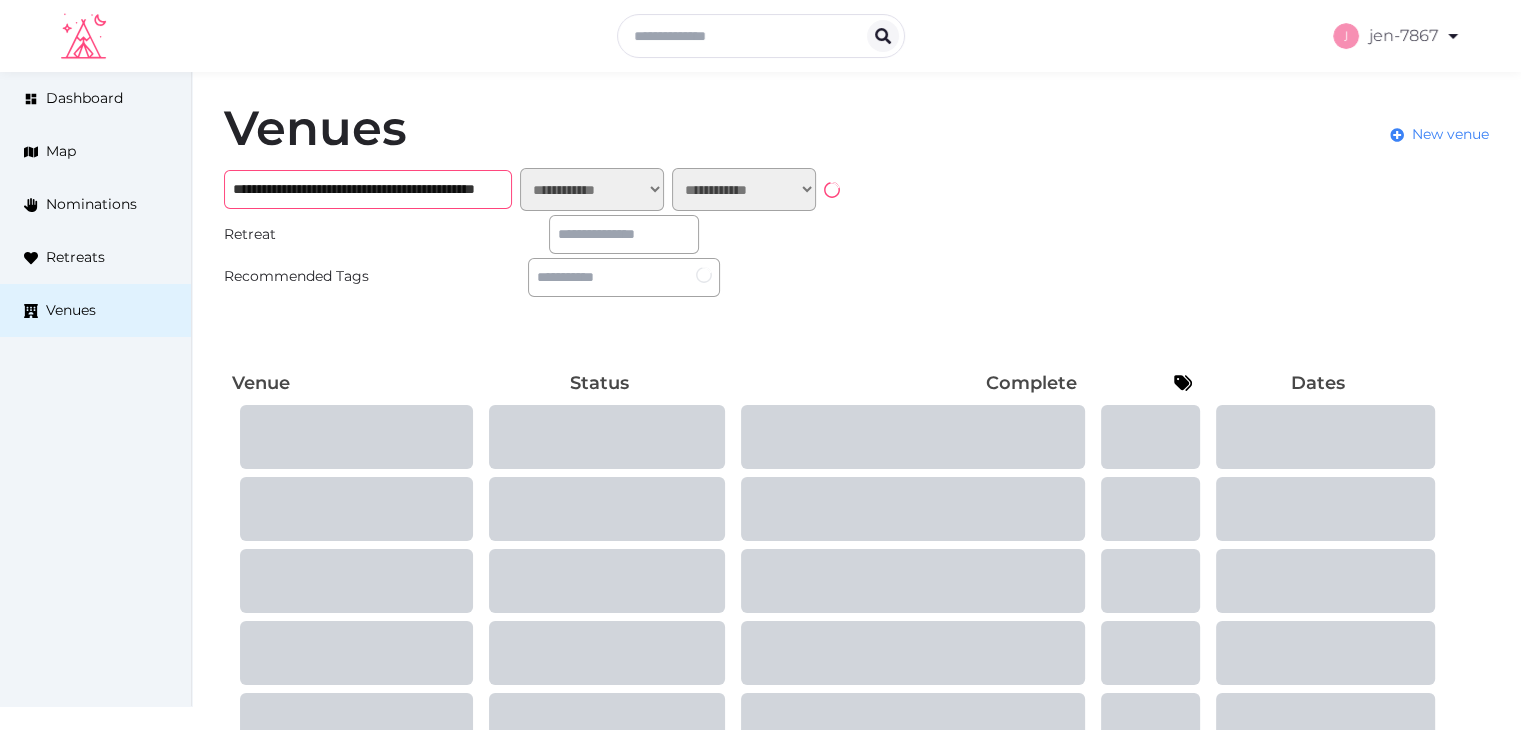 click on "**********" at bounding box center [368, 189] 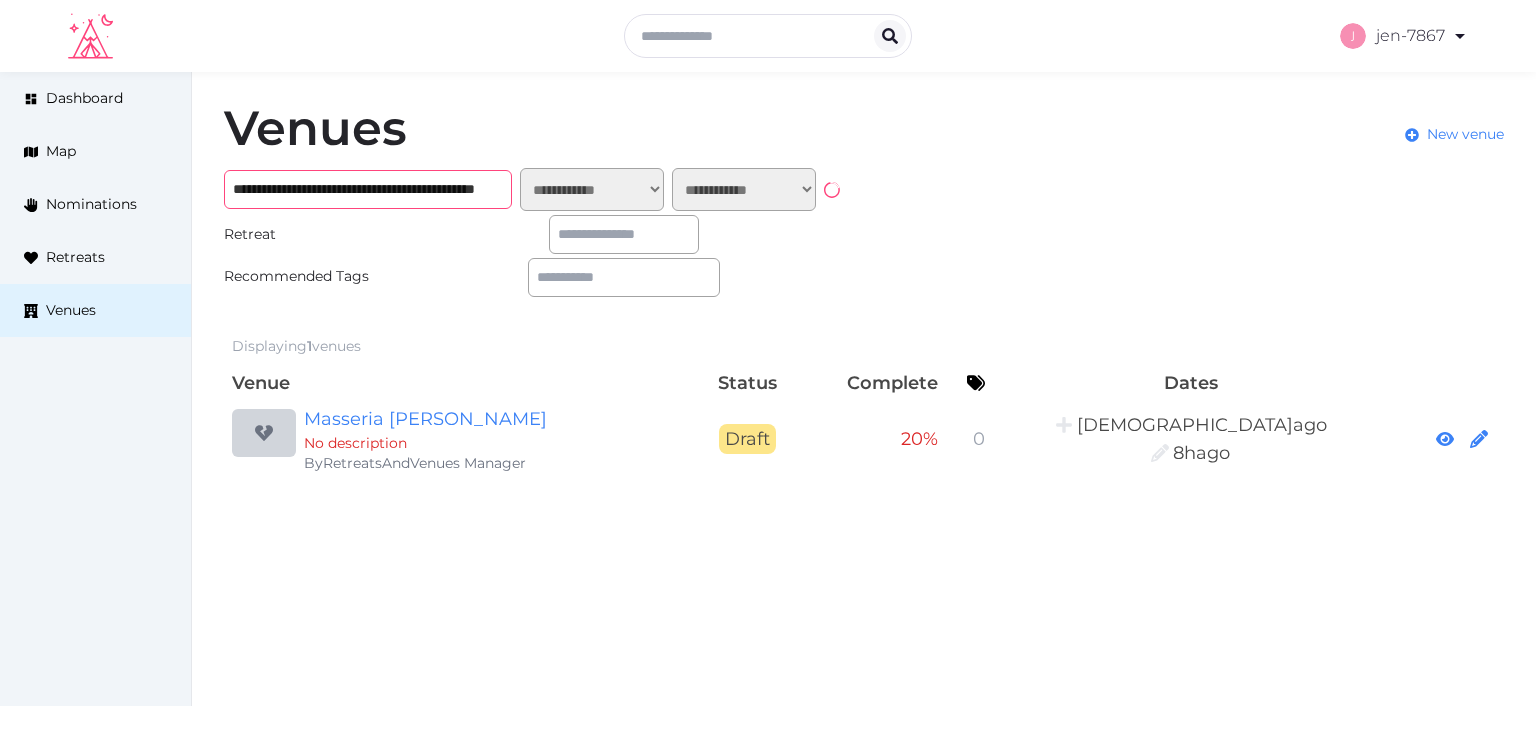 click on "**********" at bounding box center [368, 189] 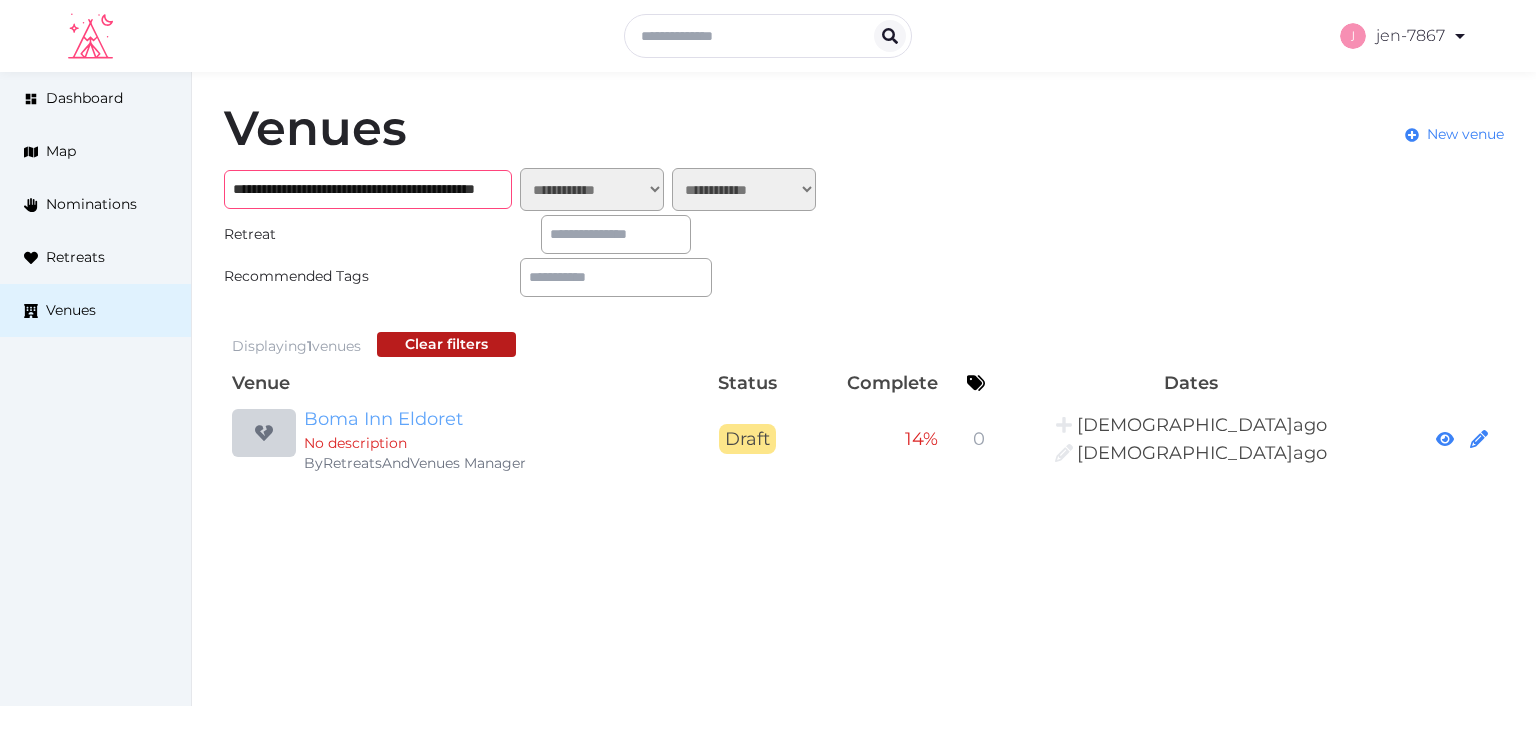 type on "**********" 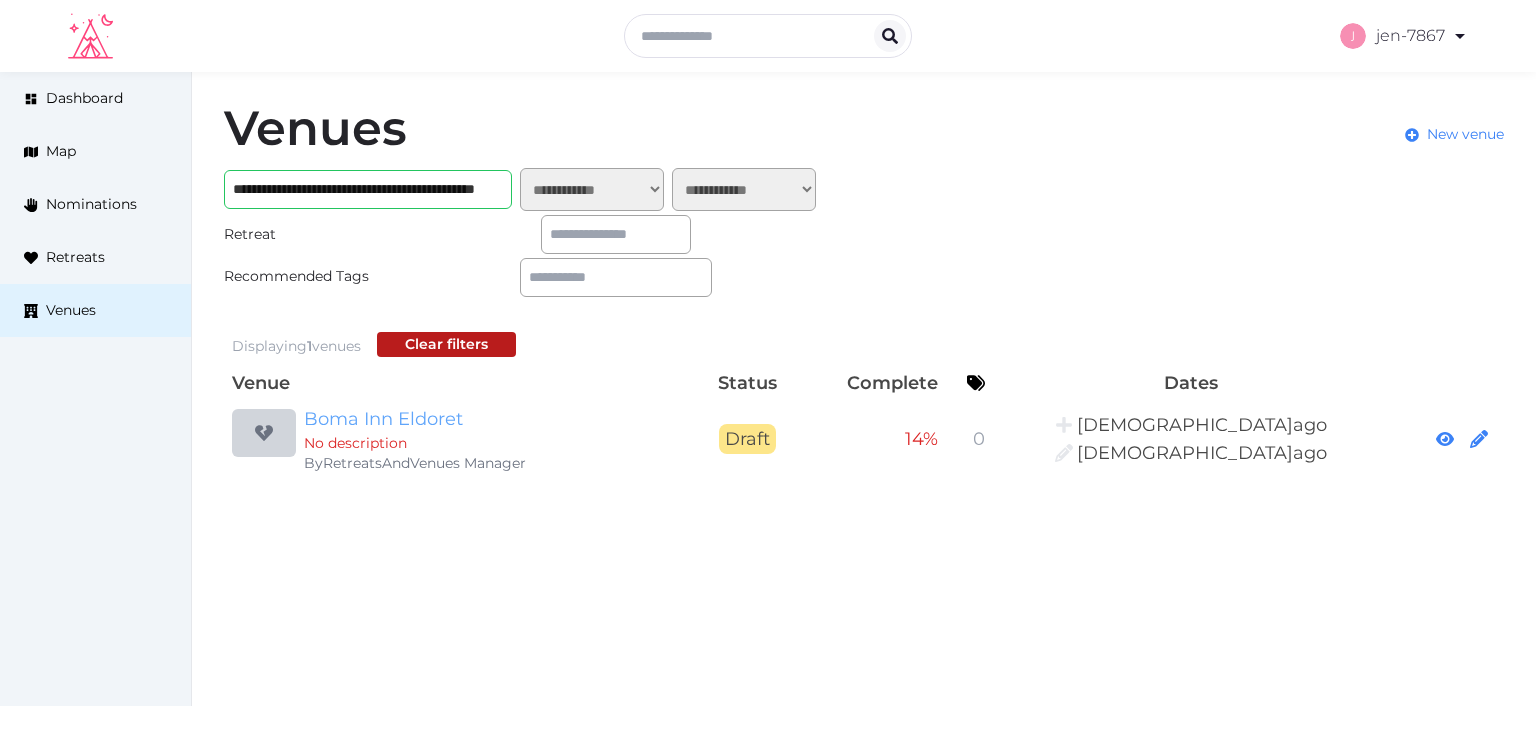 scroll, scrollTop: 0, scrollLeft: 0, axis: both 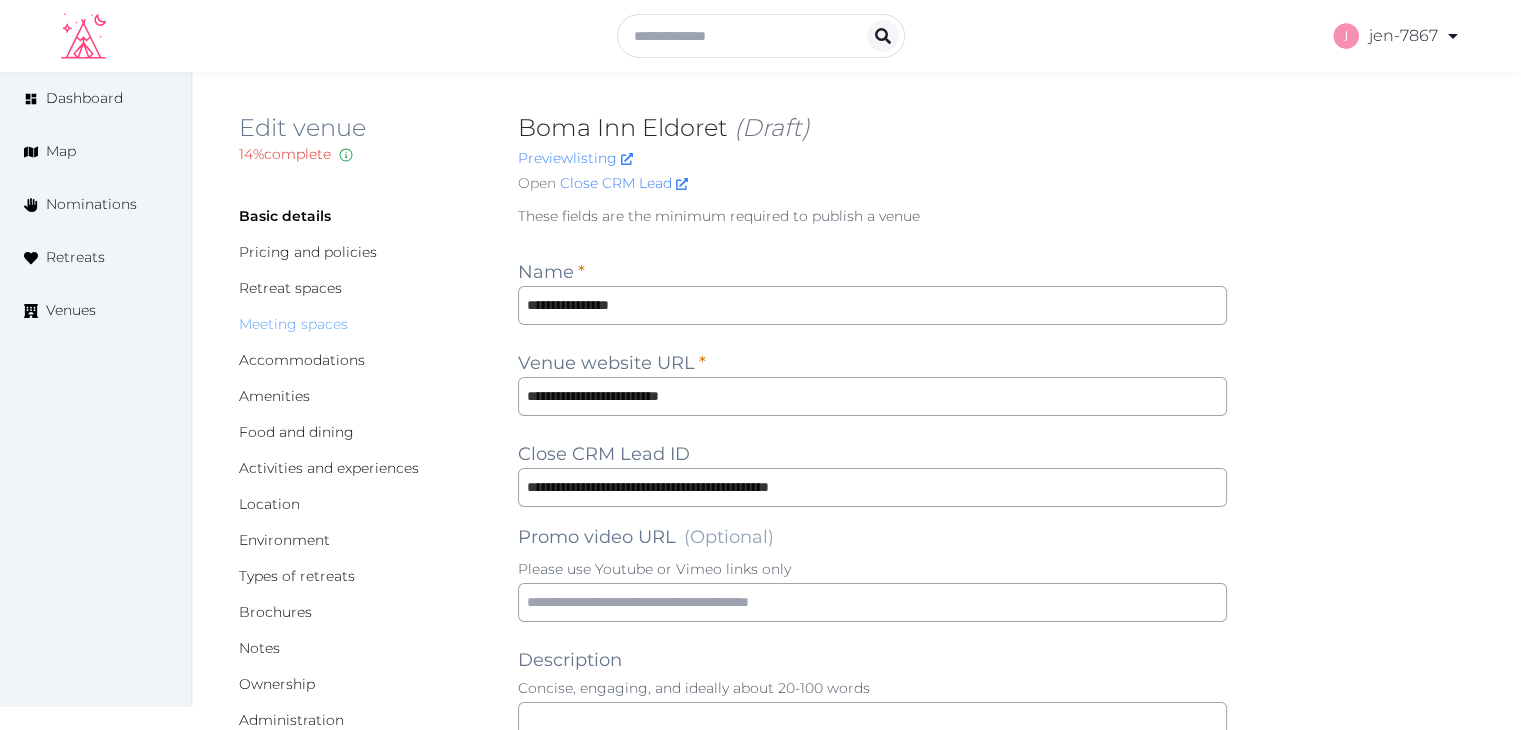 click on "Meeting spaces" at bounding box center [293, 324] 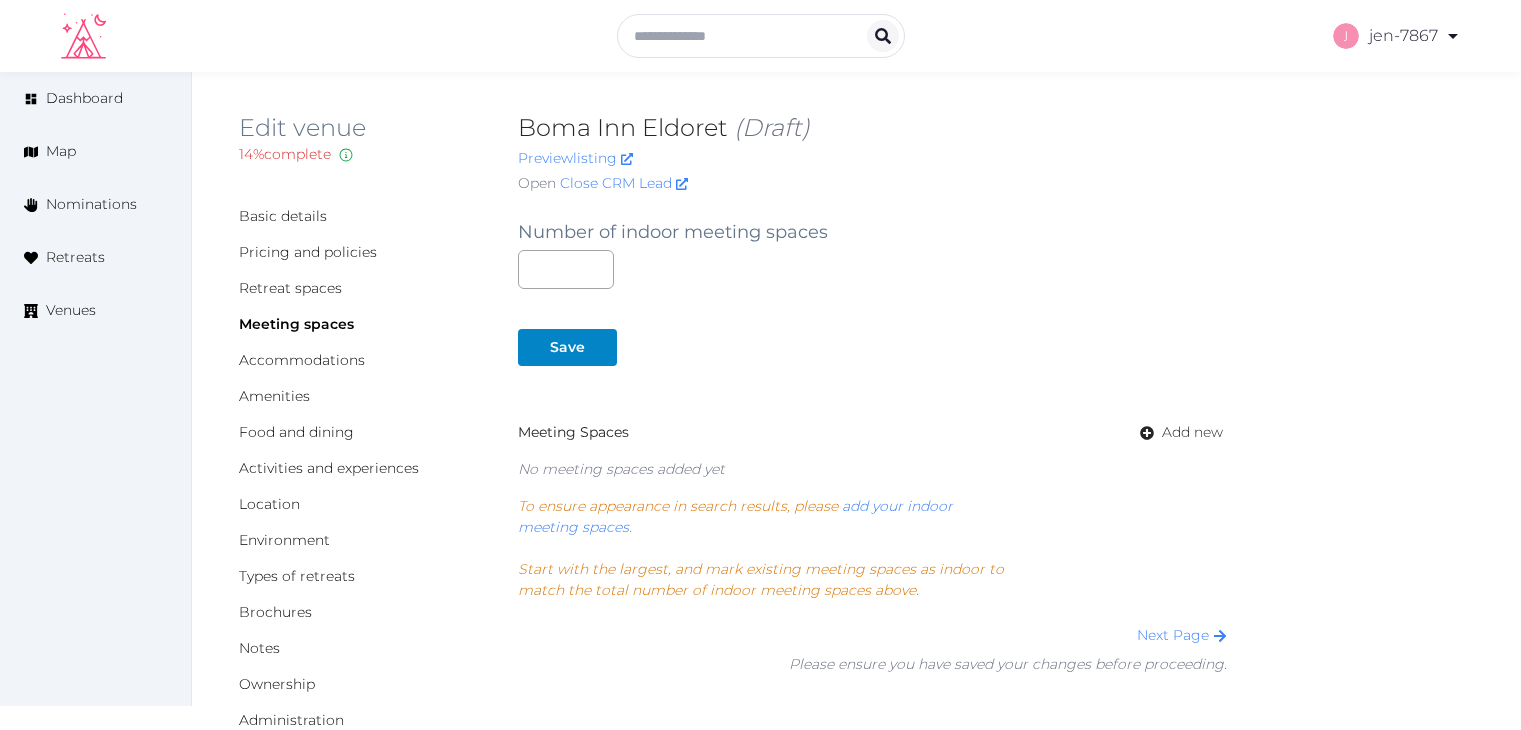 scroll, scrollTop: 0, scrollLeft: 0, axis: both 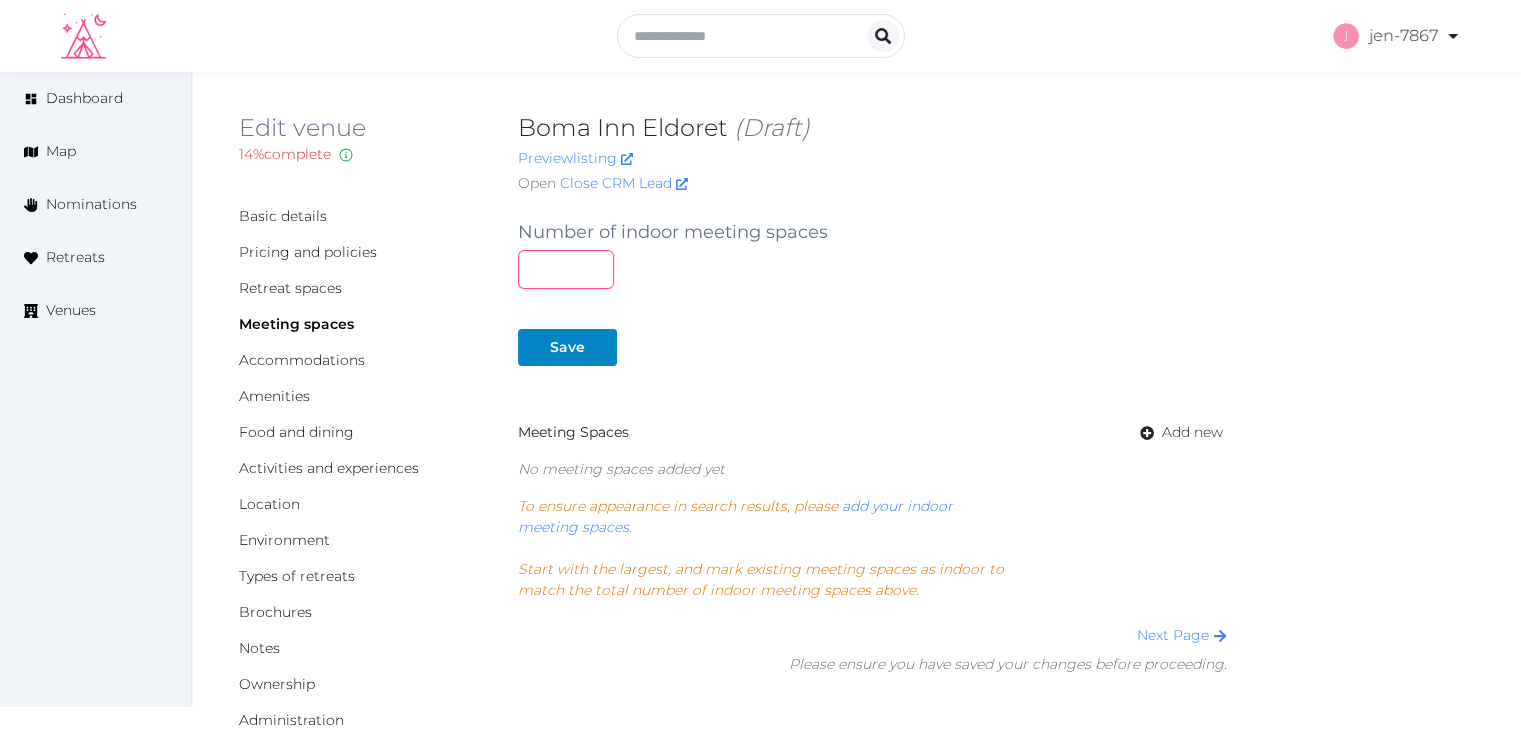 drag, startPoint x: 557, startPoint y: 263, endPoint x: 484, endPoint y: 258, distance: 73.171036 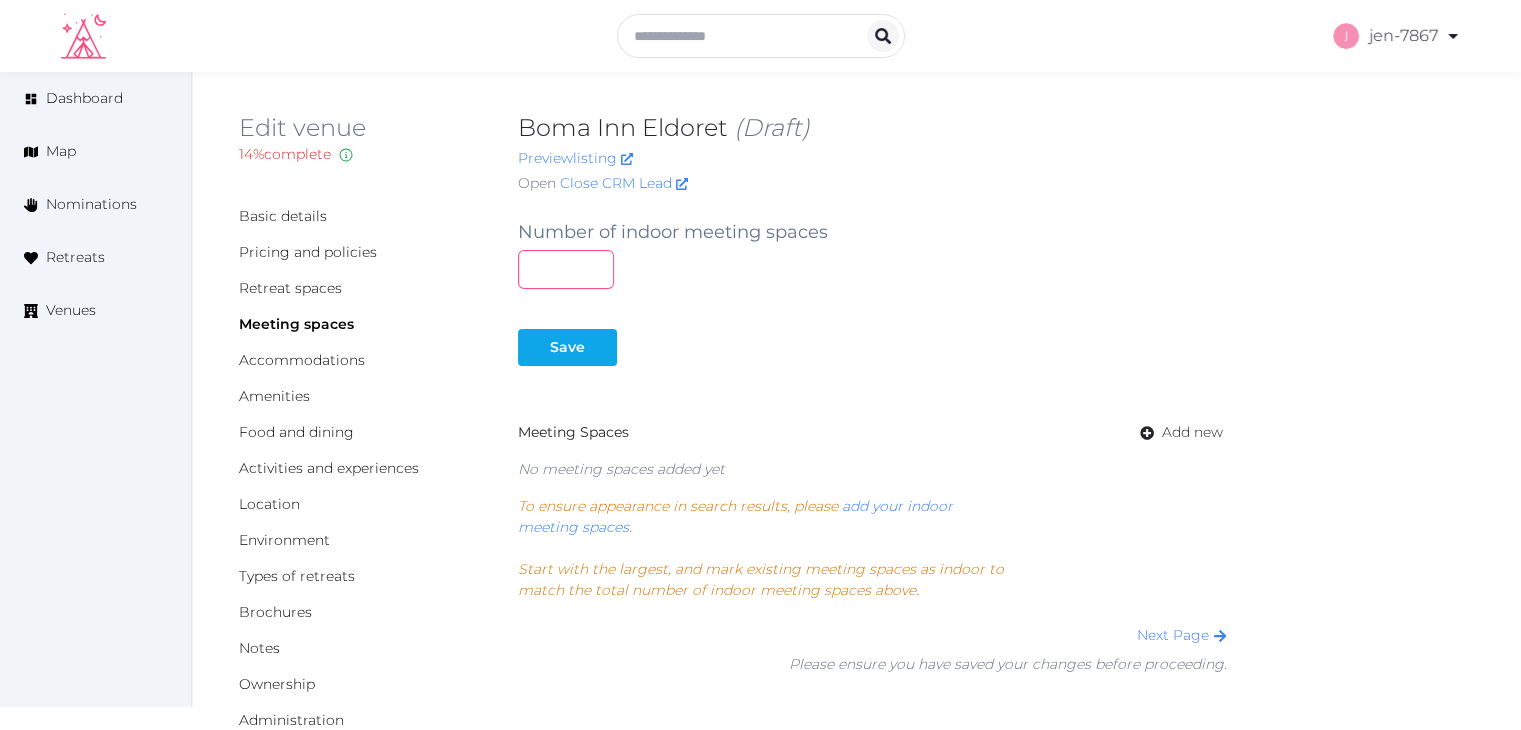 type on "*" 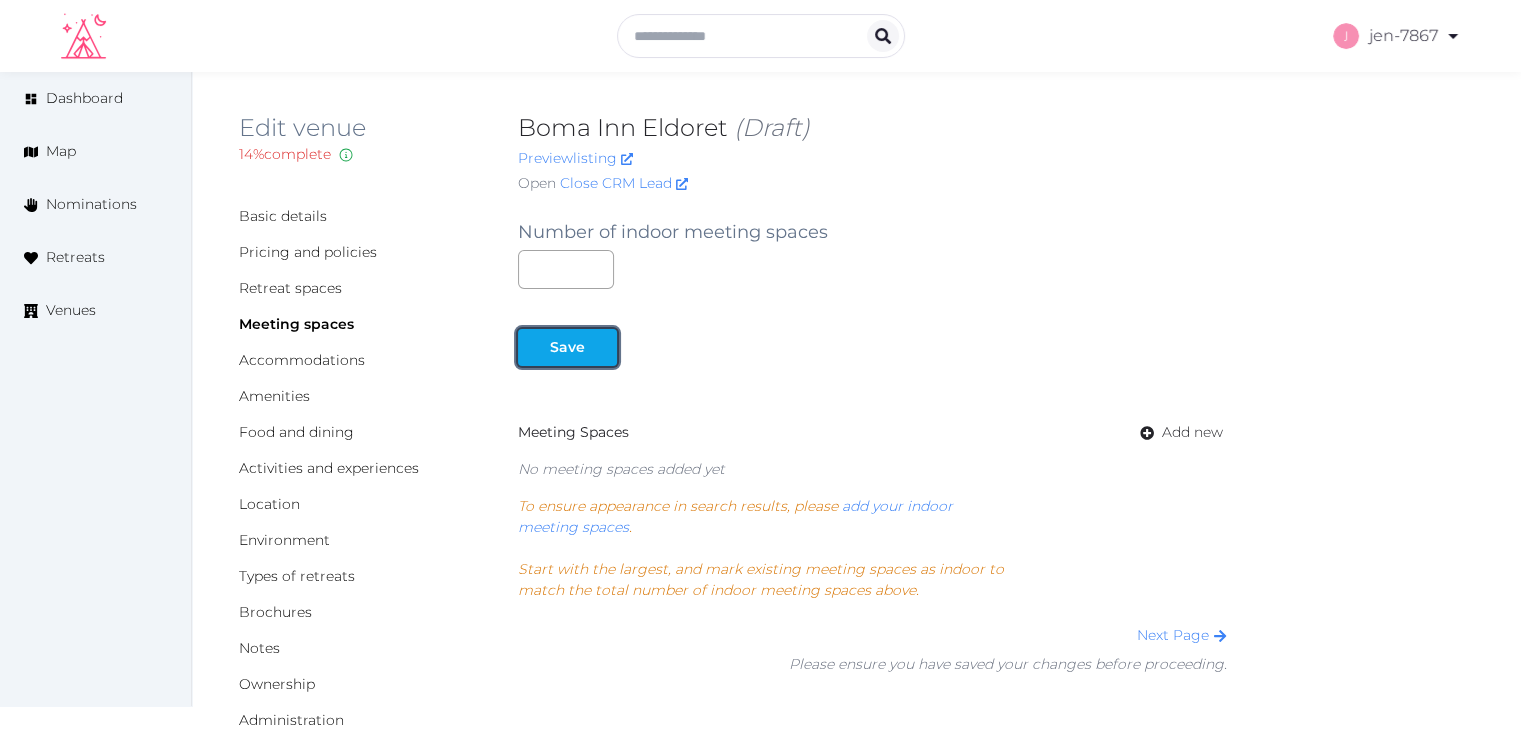 click at bounding box center [601, 347] 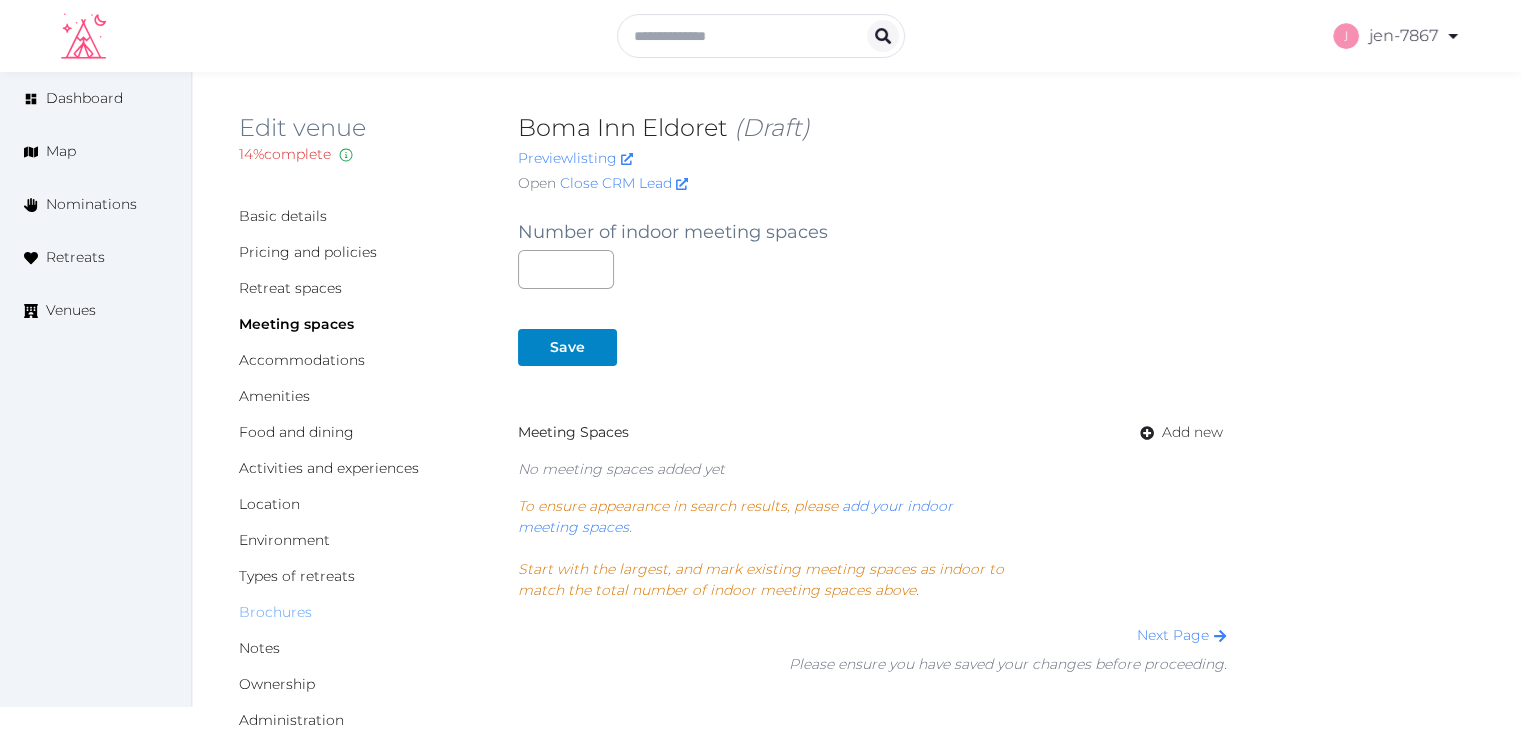 click on "Brochures" at bounding box center (275, 612) 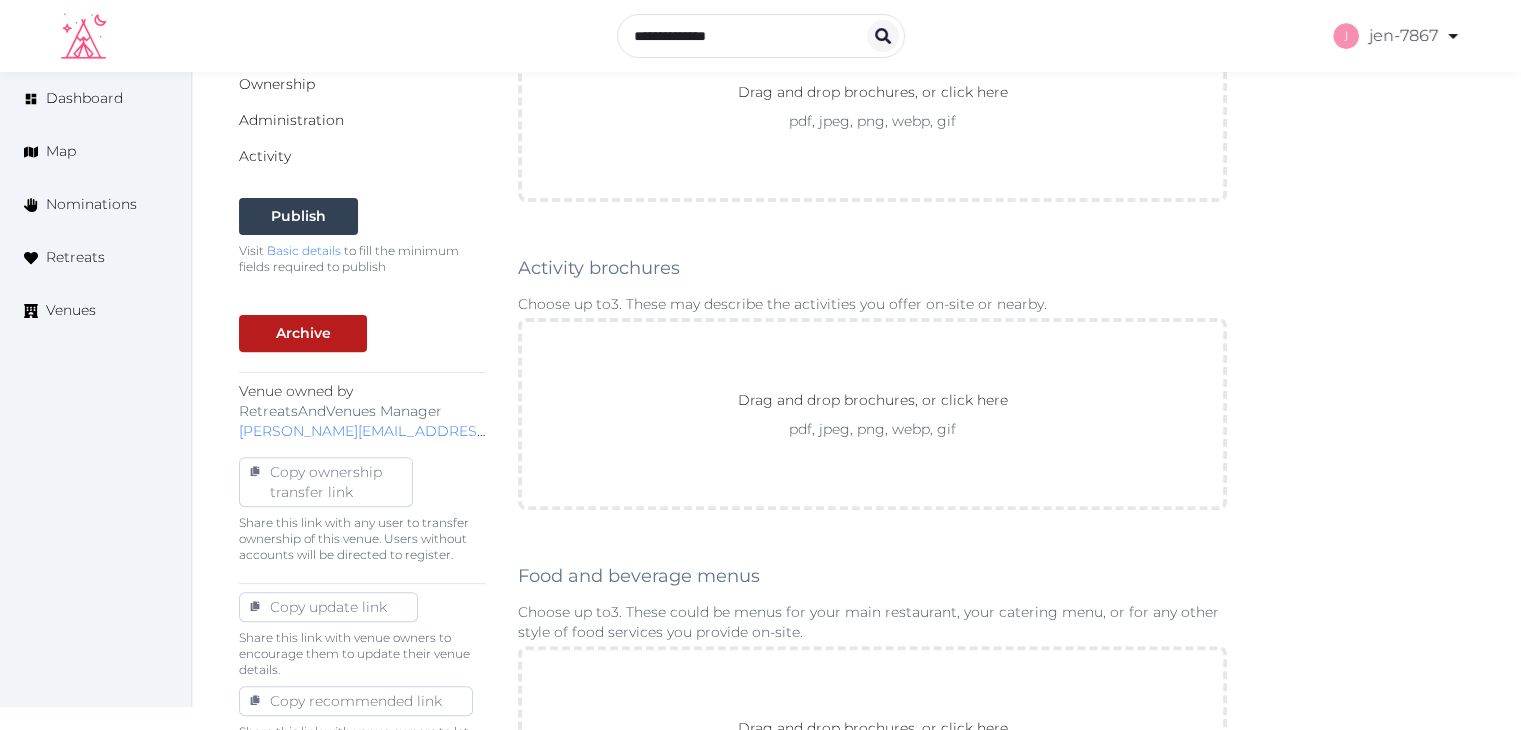 scroll, scrollTop: 300, scrollLeft: 0, axis: vertical 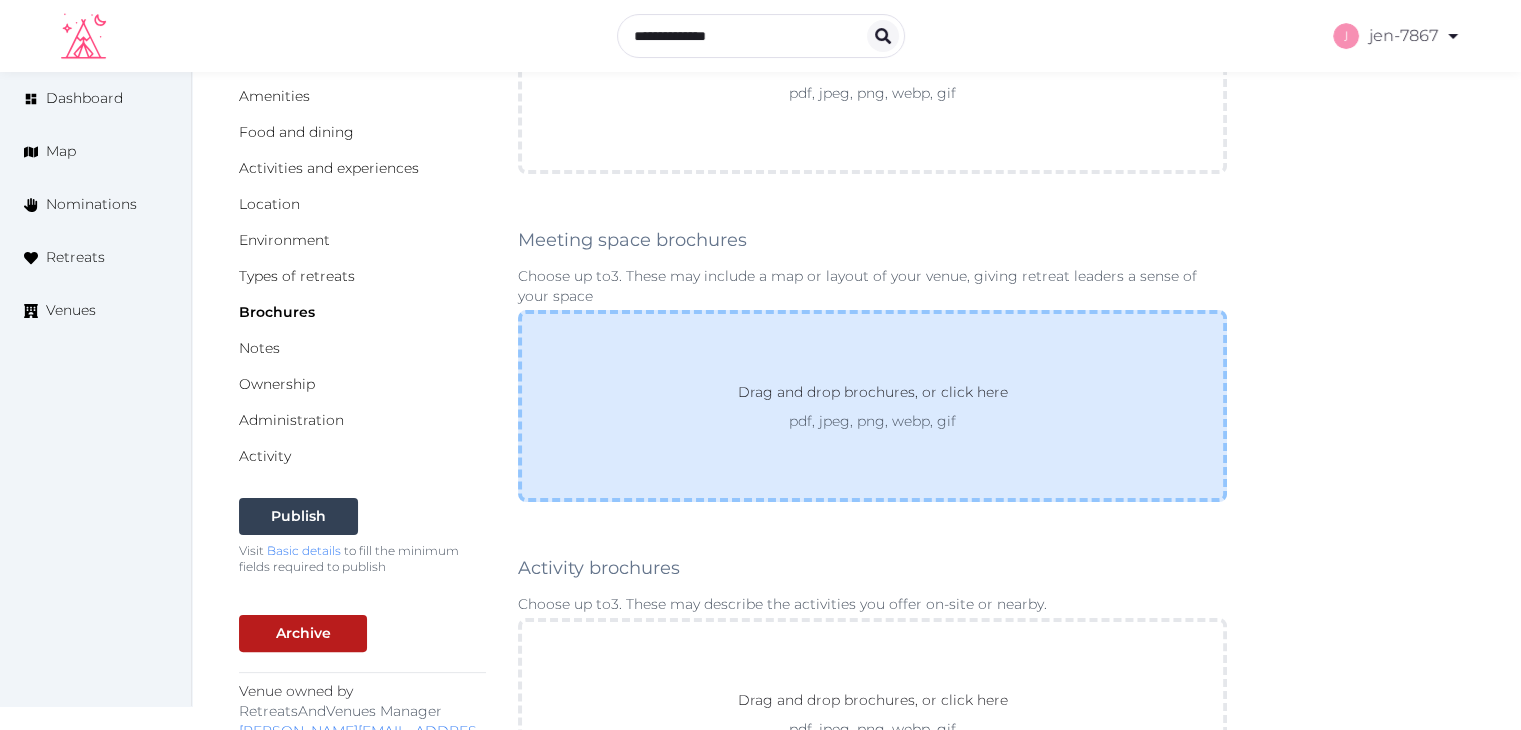 click on "Drag and drop brochures, or click here" at bounding box center (873, 396) 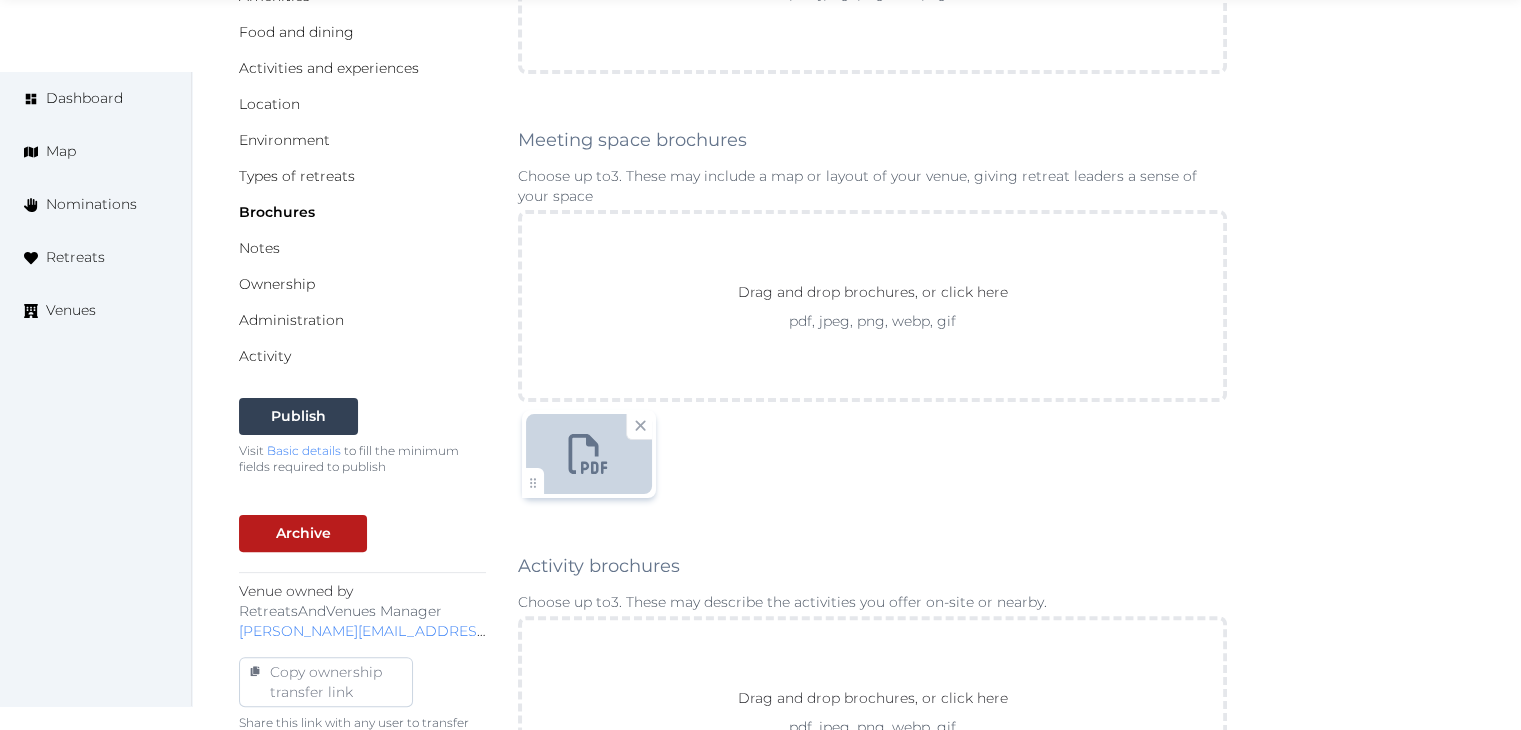 scroll, scrollTop: 900, scrollLeft: 0, axis: vertical 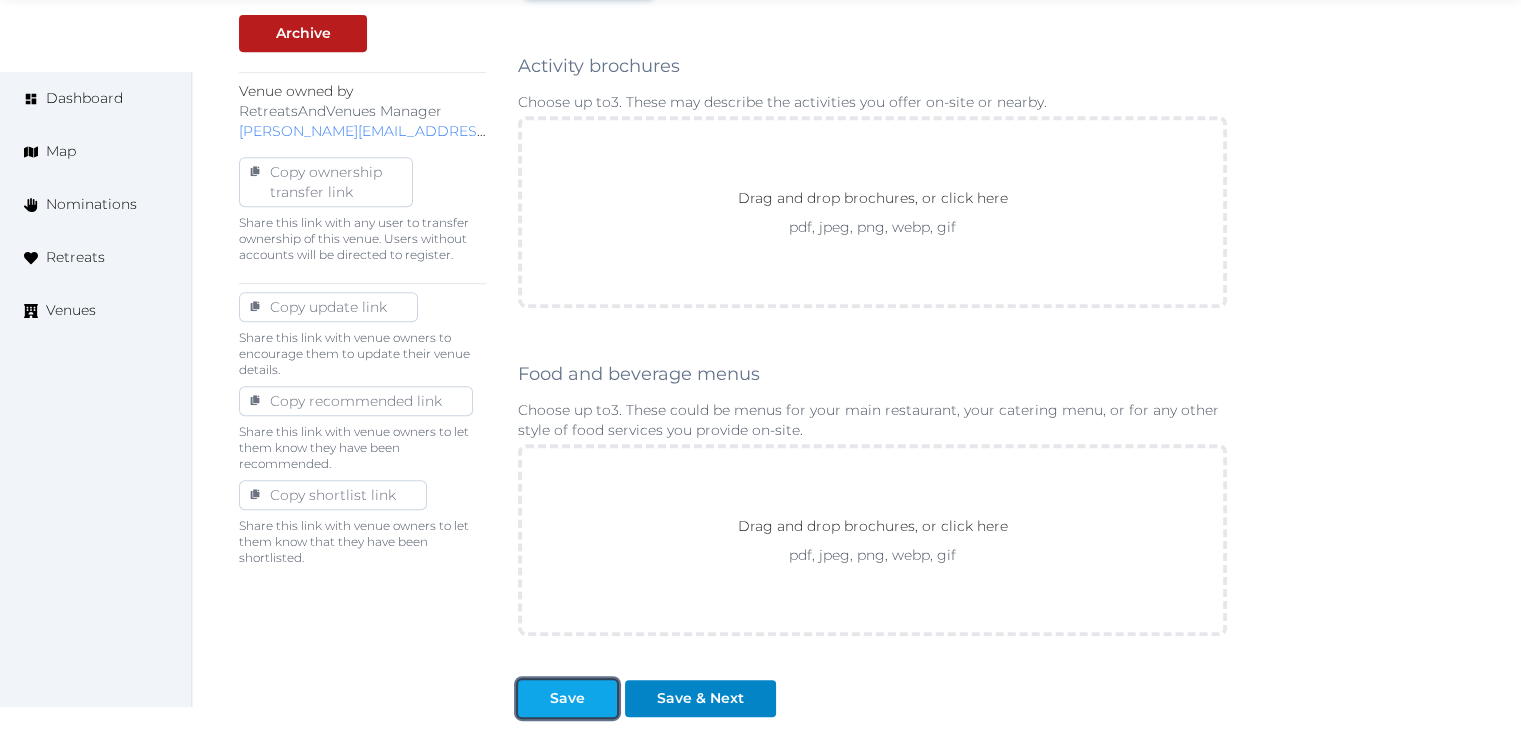 click on "Save" at bounding box center [567, 698] 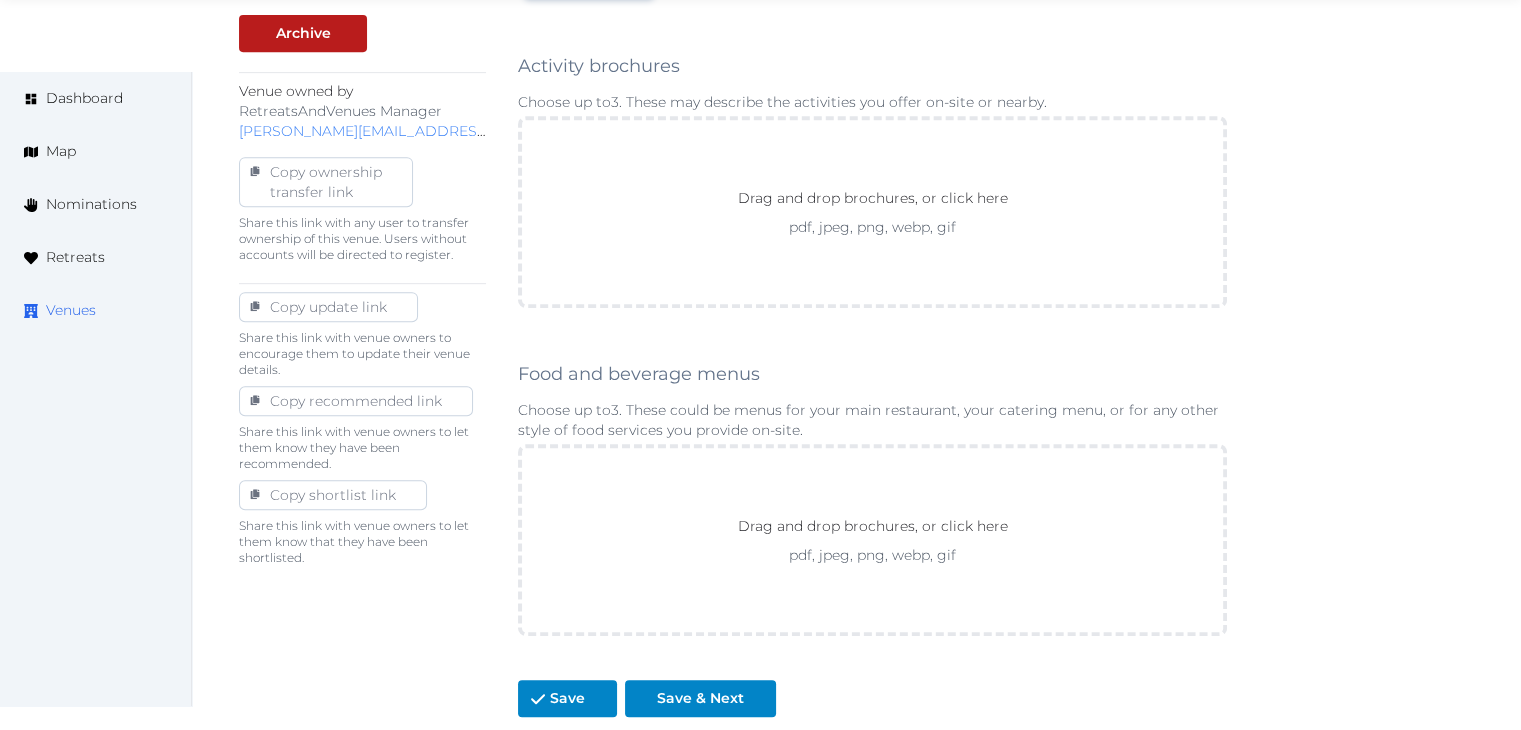 click on "Venues" at bounding box center (71, 310) 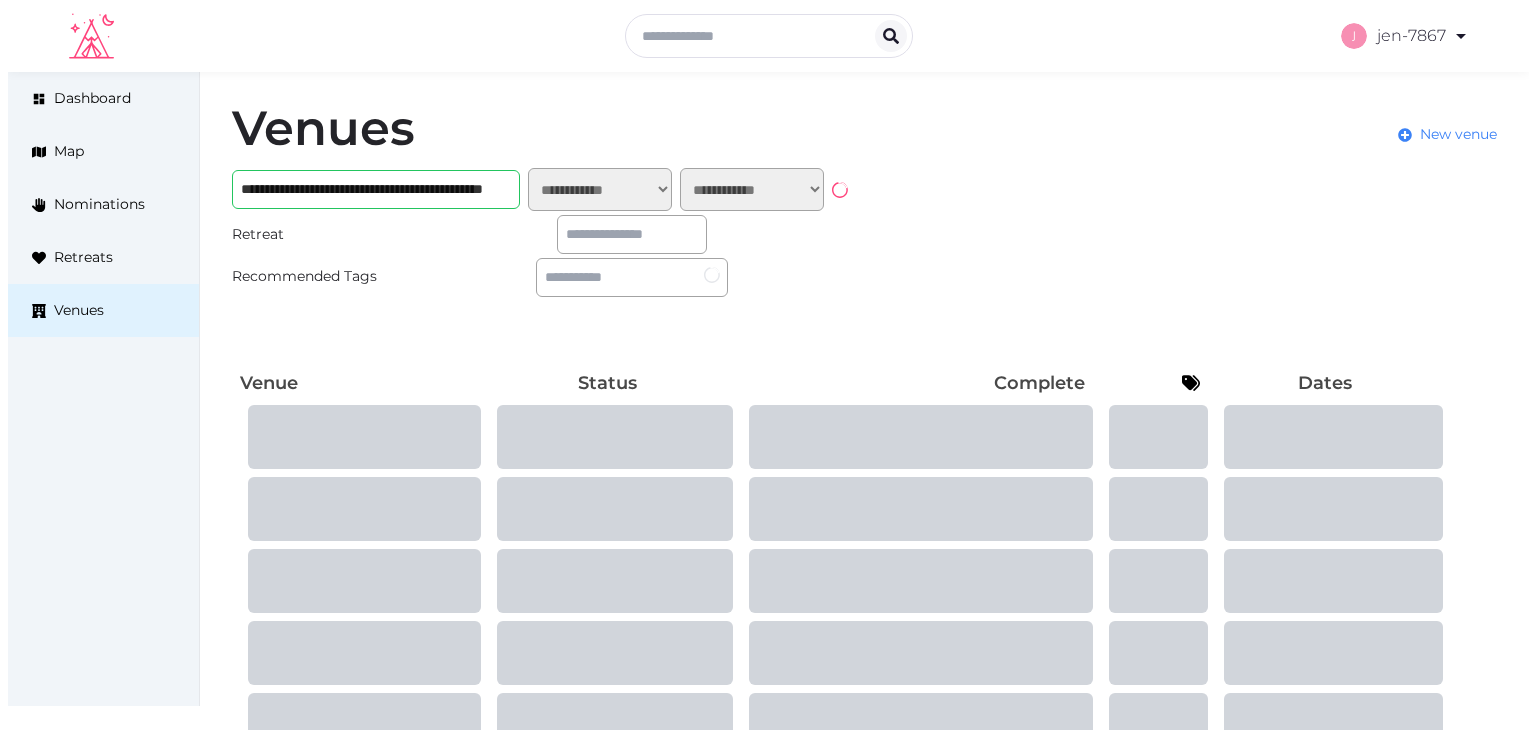 scroll, scrollTop: 0, scrollLeft: 0, axis: both 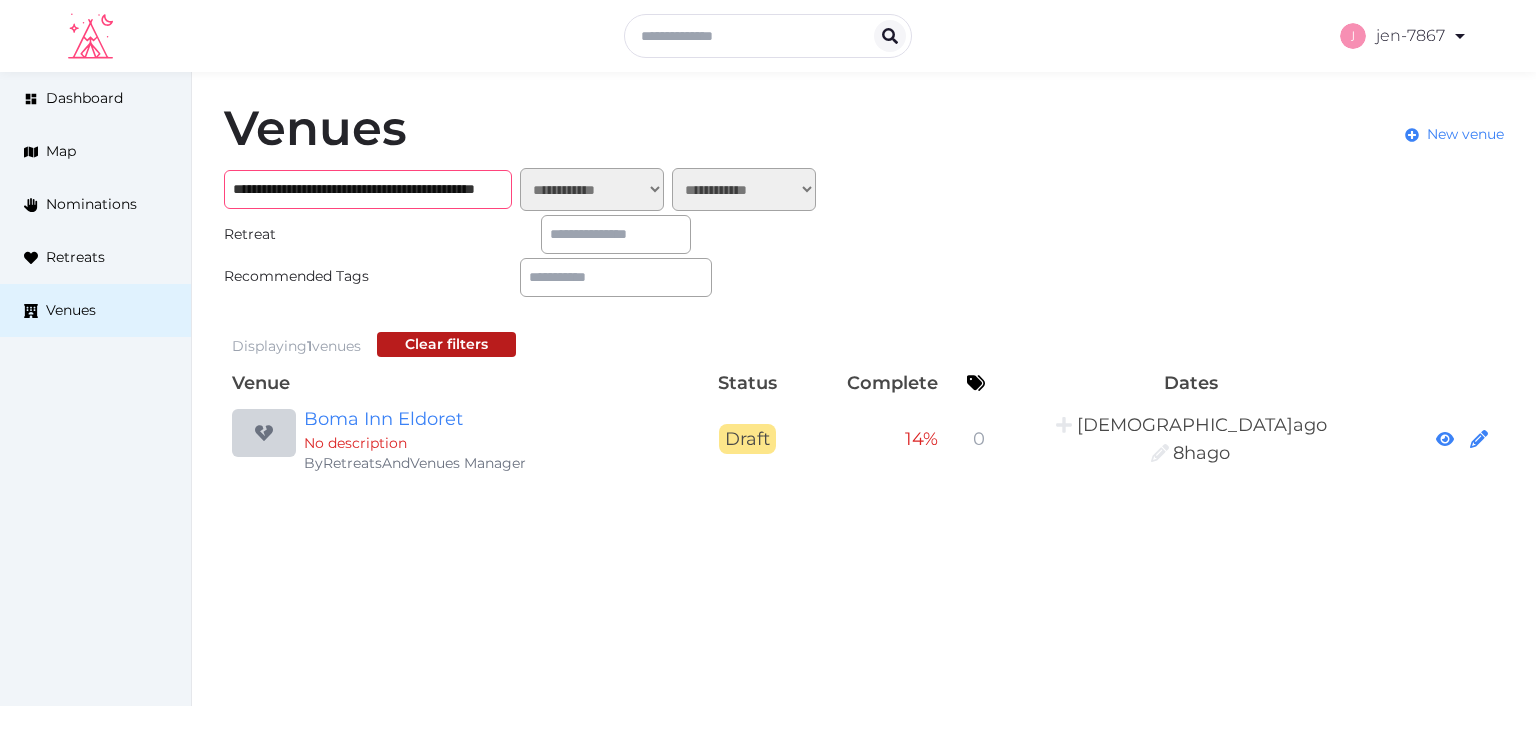 click on "**********" at bounding box center [368, 189] 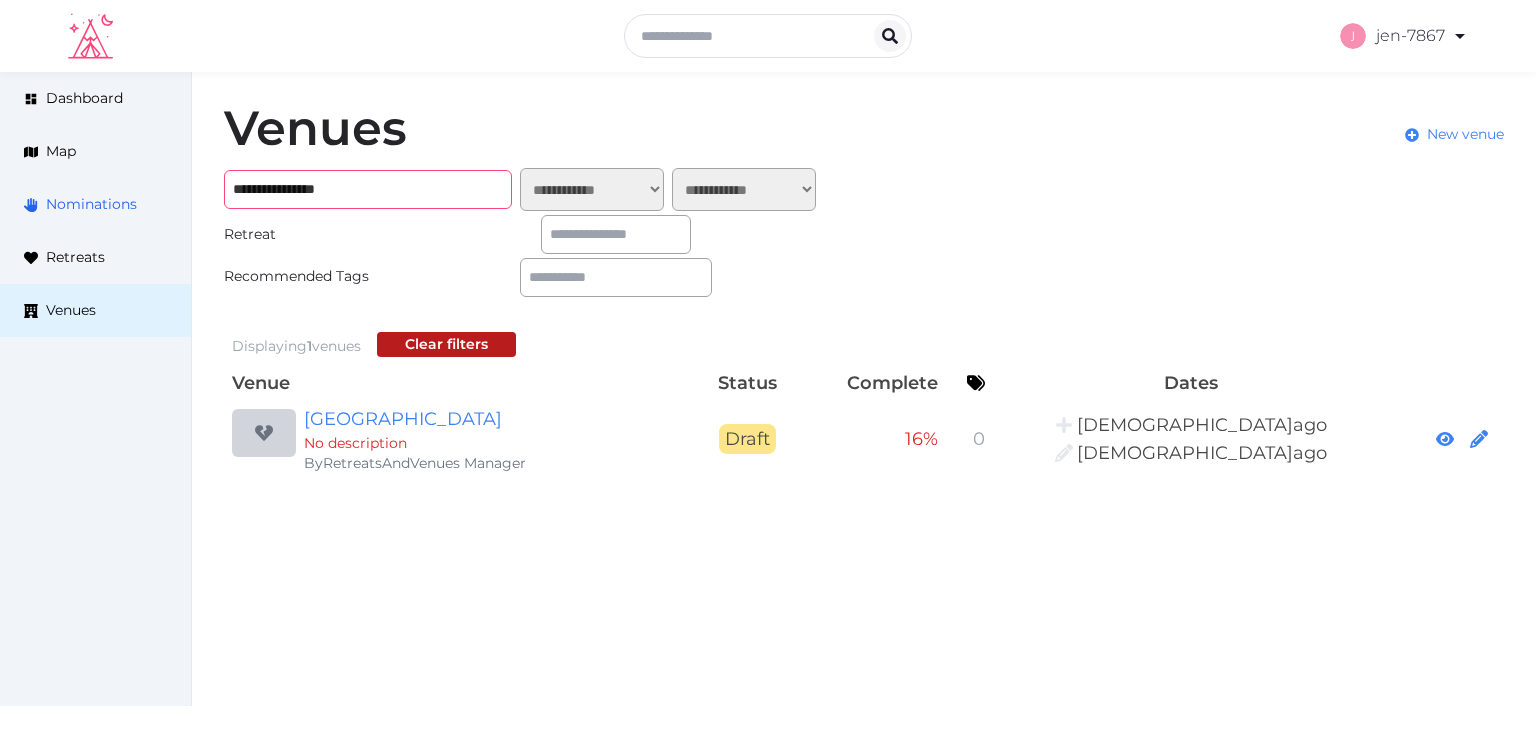 drag, startPoint x: 279, startPoint y: 183, endPoint x: 188, endPoint y: 180, distance: 91.04944 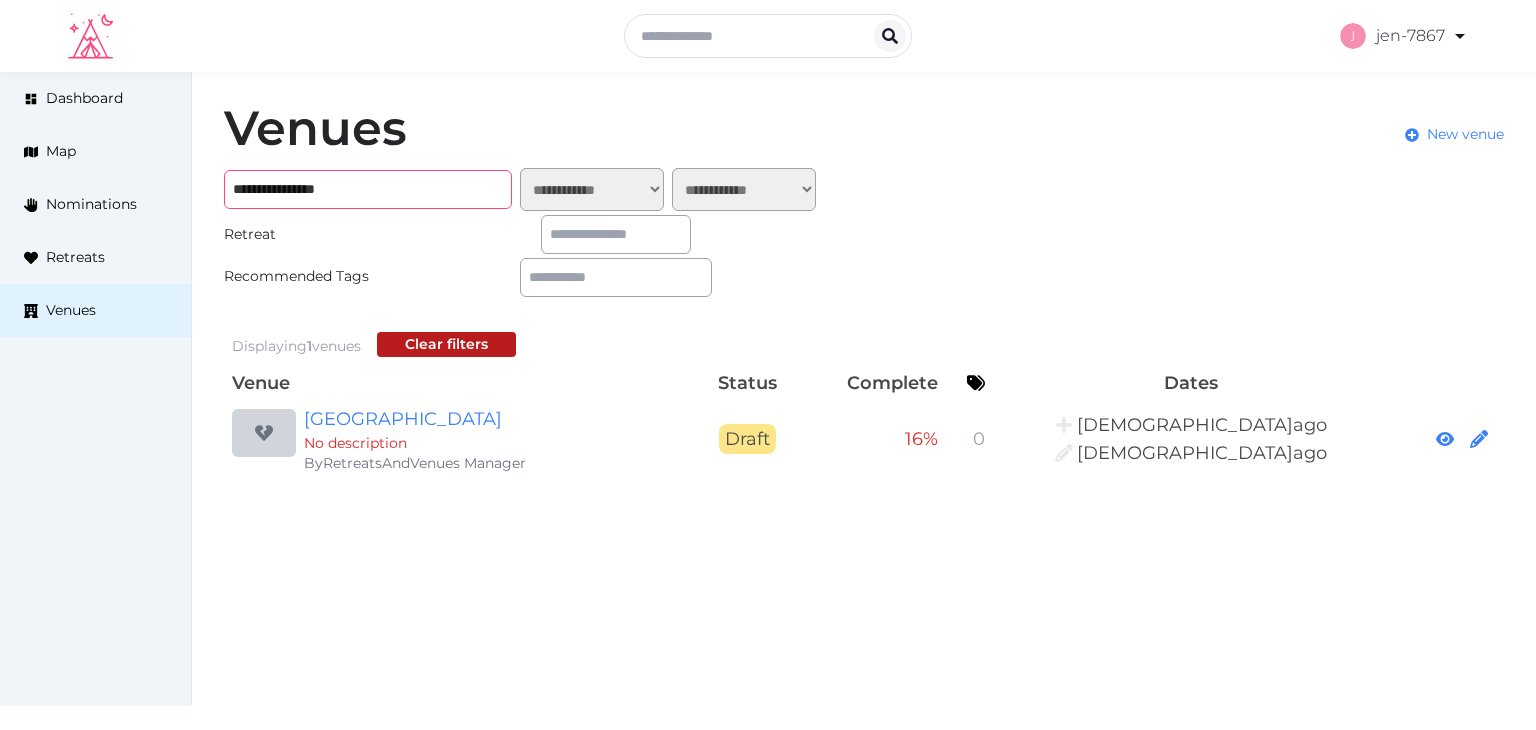 click on "**********" at bounding box center [368, 189] 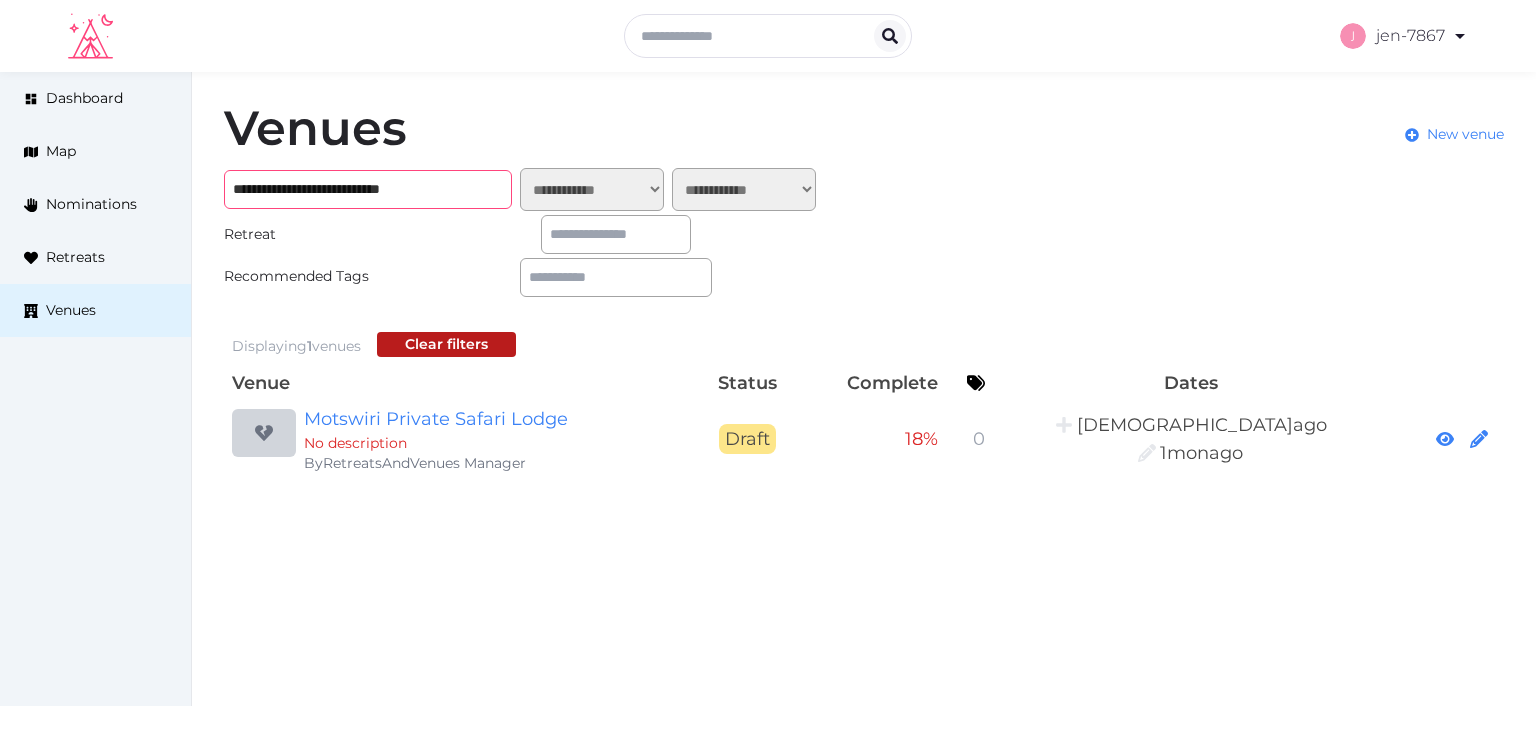 click on "**********" at bounding box center (368, 189) 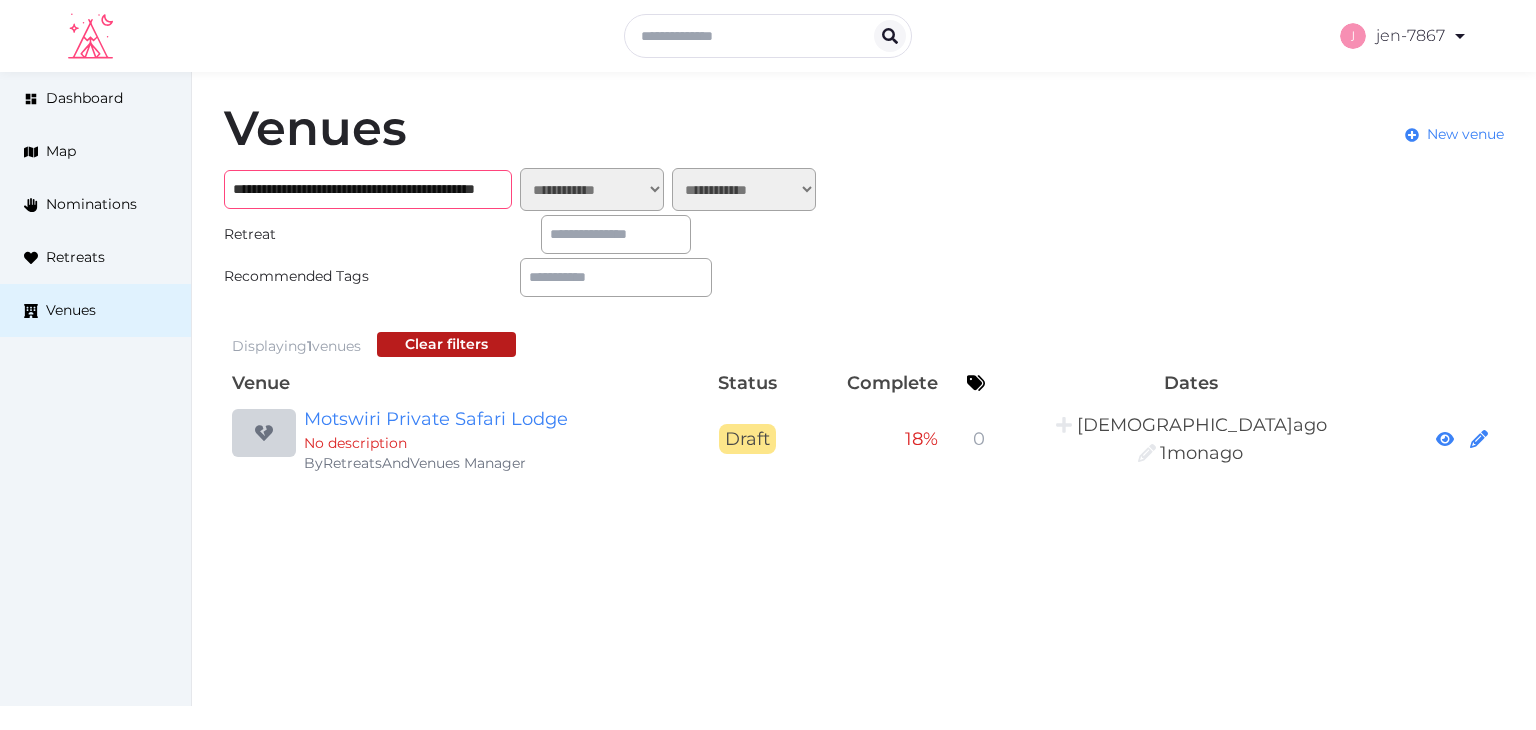 scroll, scrollTop: 0, scrollLeft: 162, axis: horizontal 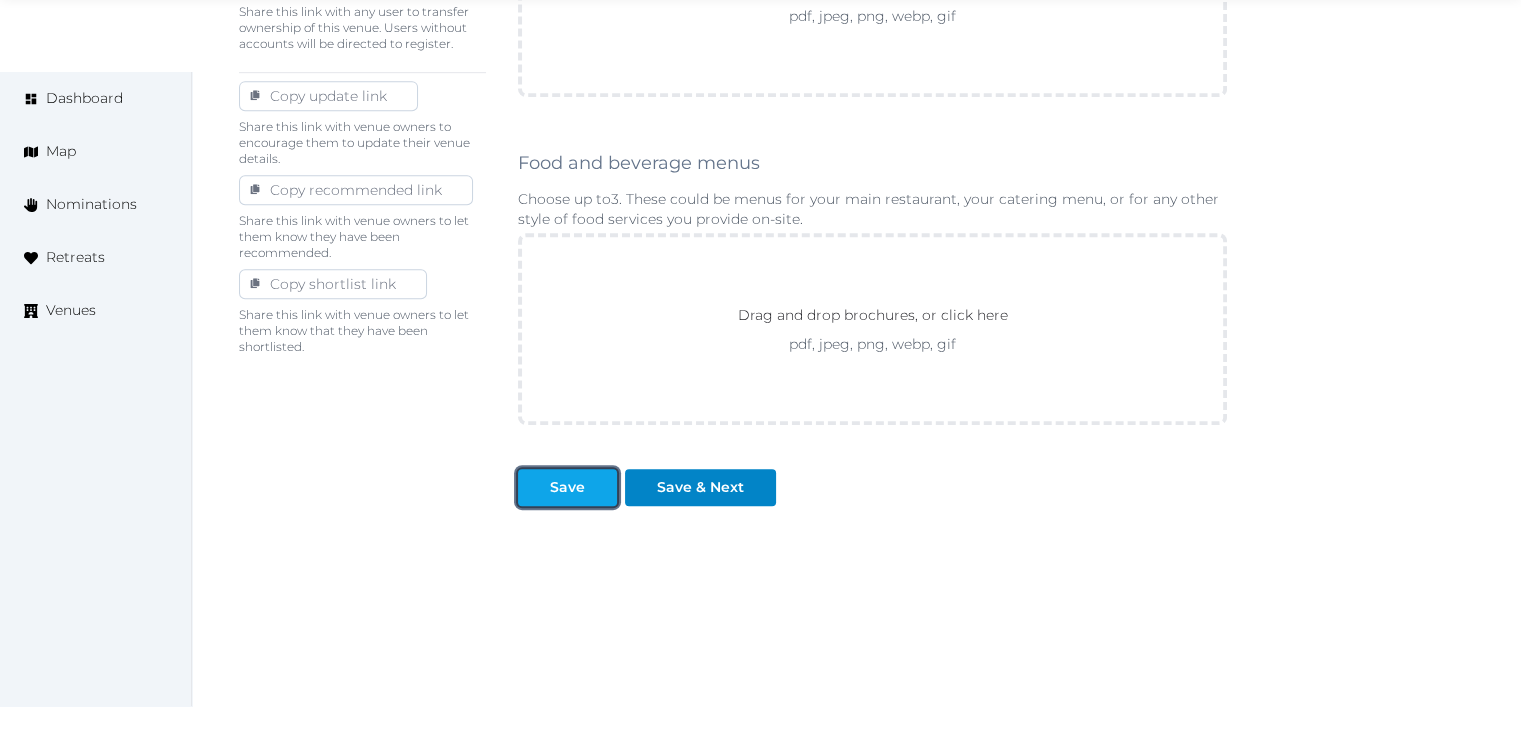 click on "Save" at bounding box center [567, 487] 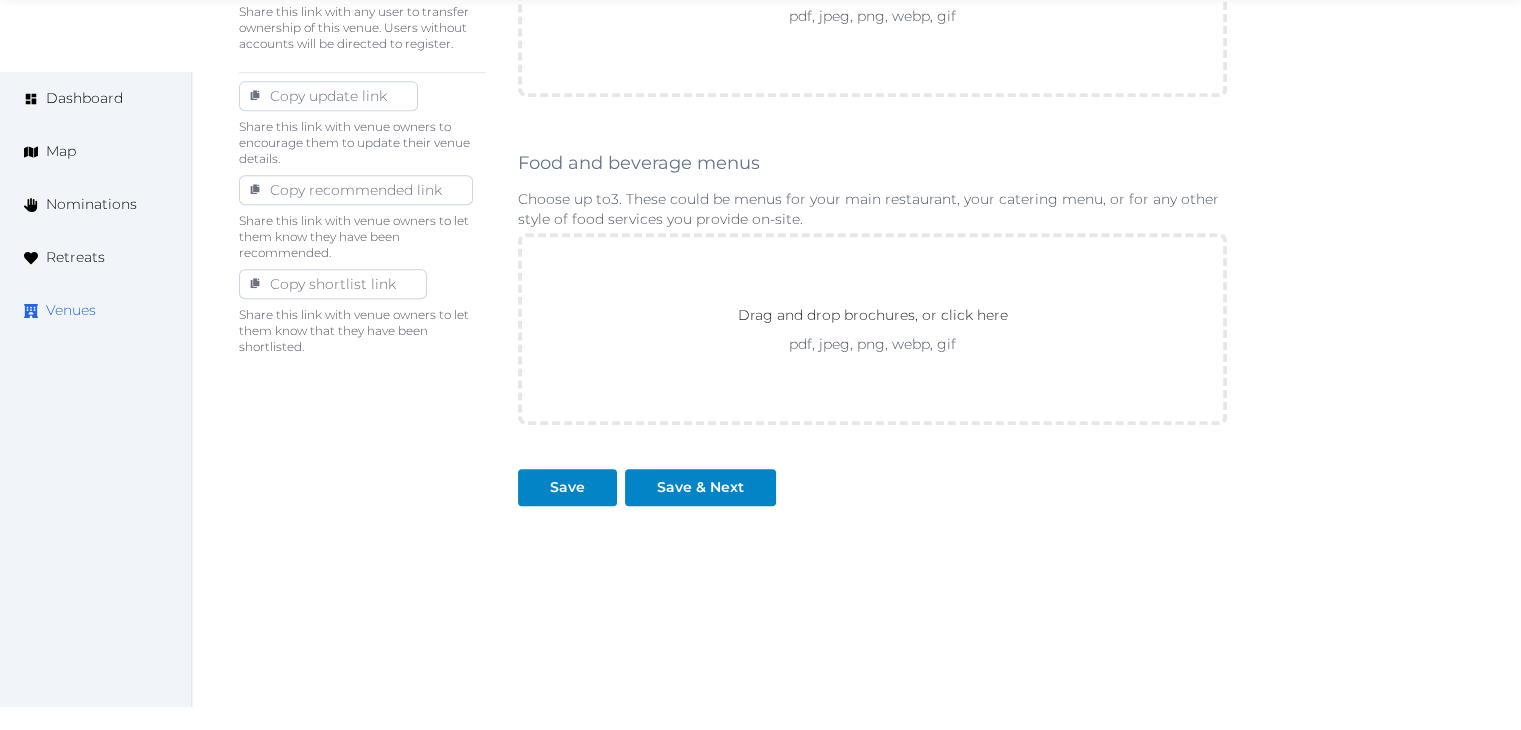 click on "Venues" at bounding box center (71, 310) 